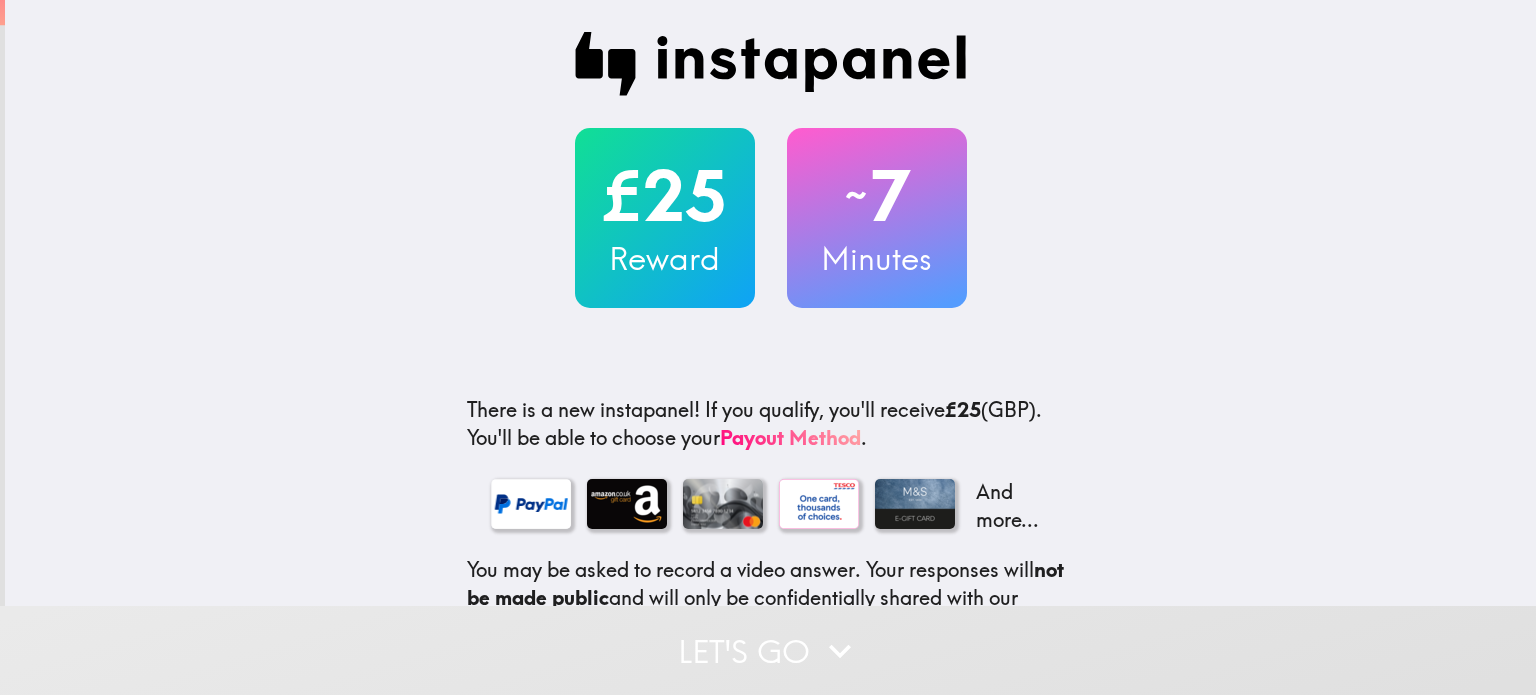 scroll, scrollTop: 0, scrollLeft: 0, axis: both 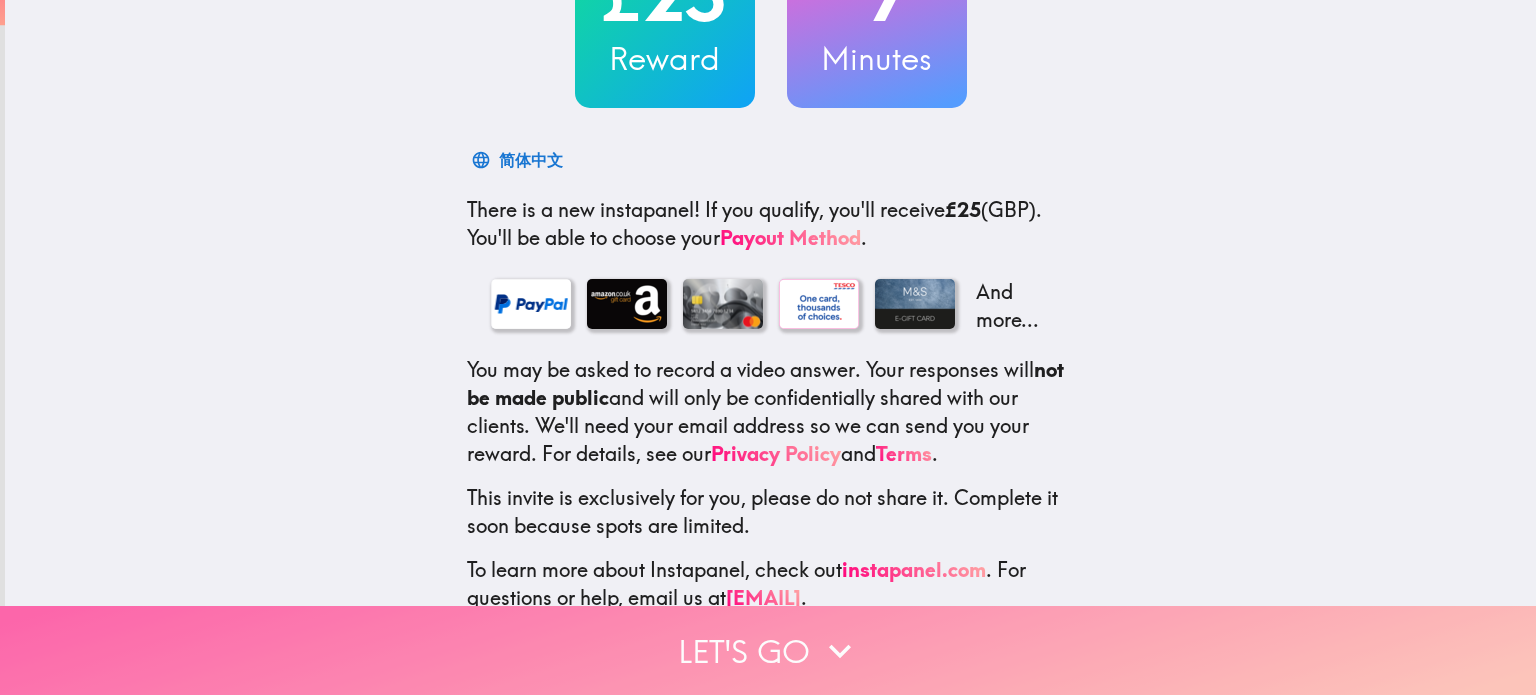 click on "Let's go" at bounding box center (768, 650) 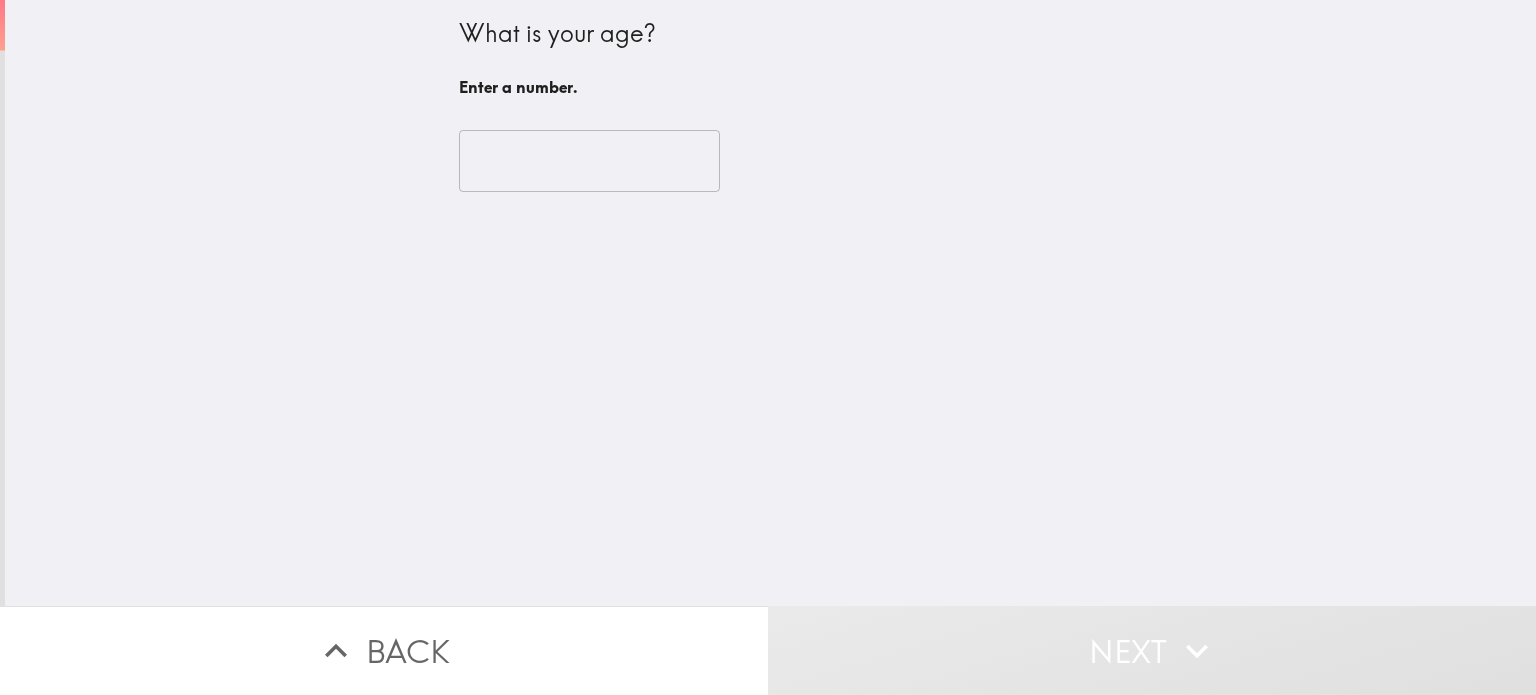 click on "What is your age? Enter a number." at bounding box center (771, 61) 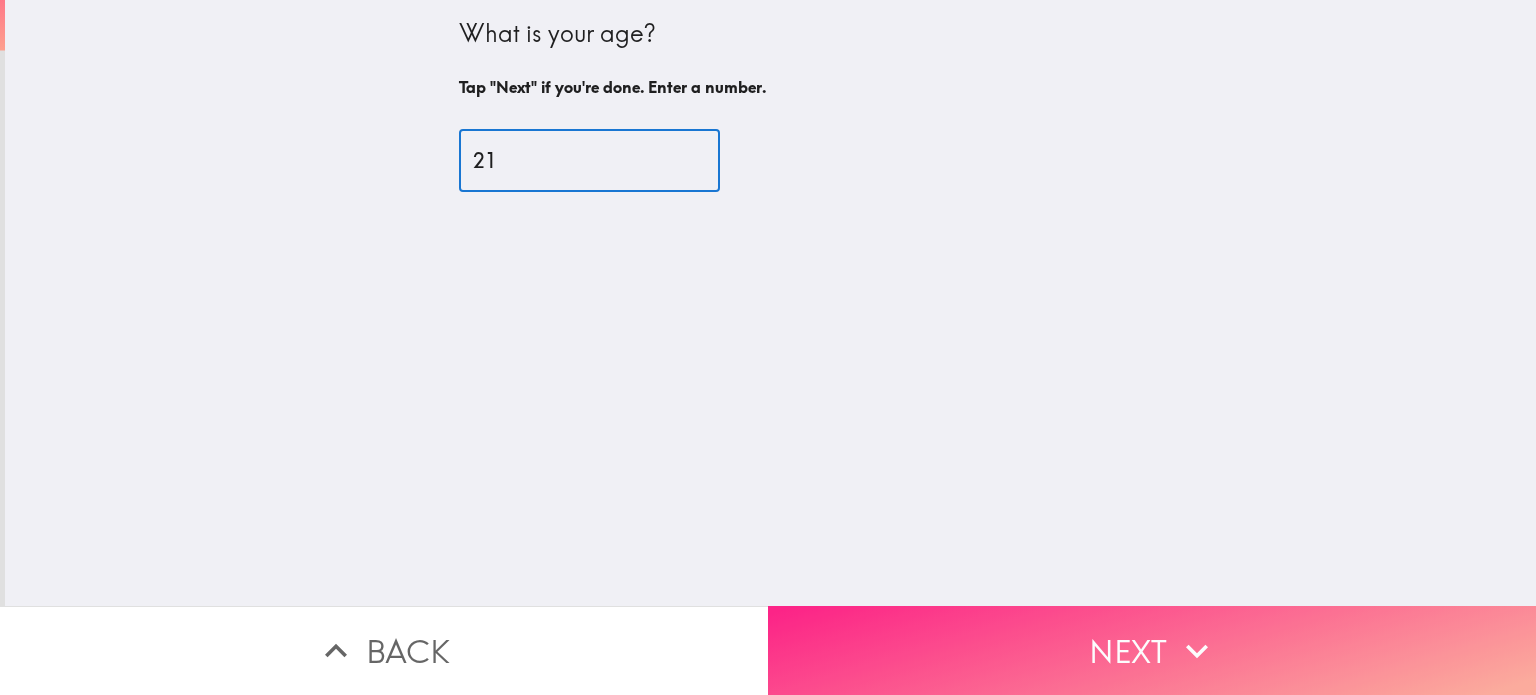 type on "21" 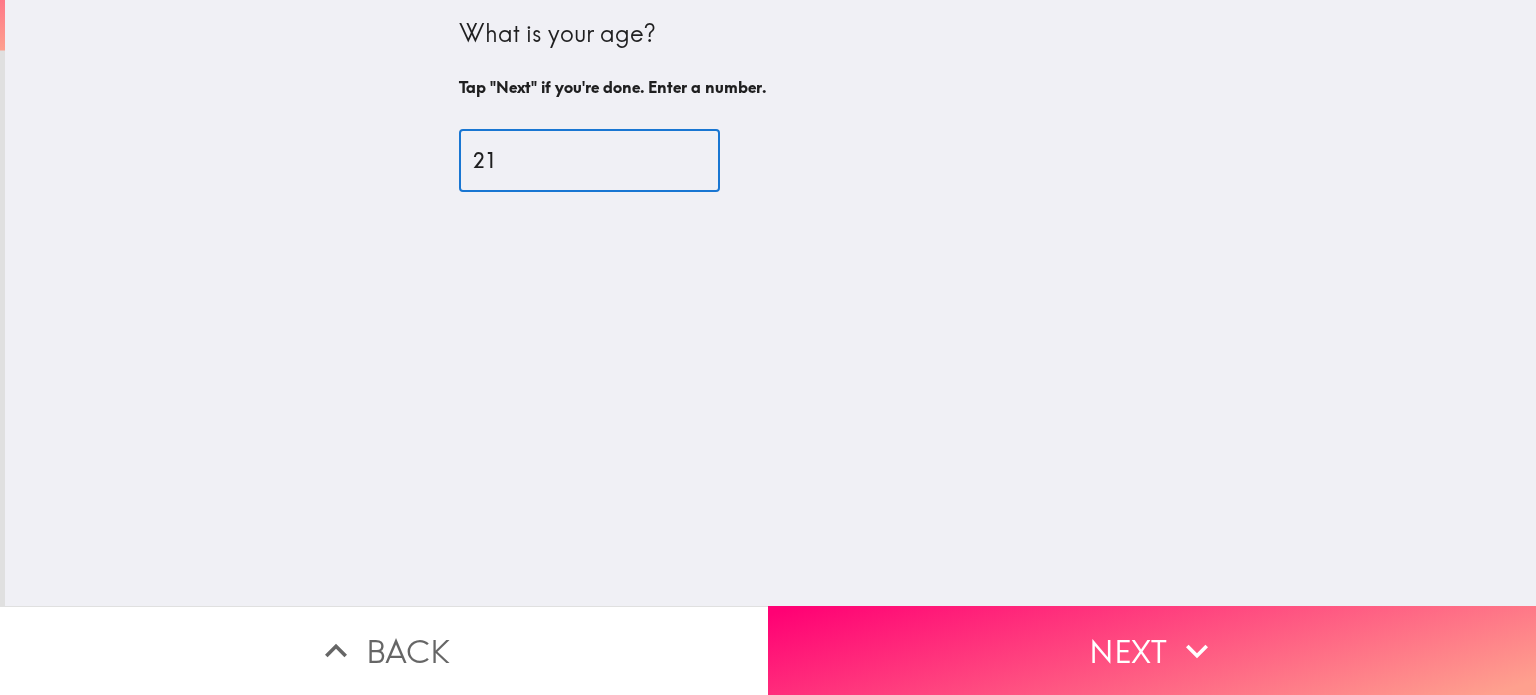 click on "Next" at bounding box center (1152, 650) 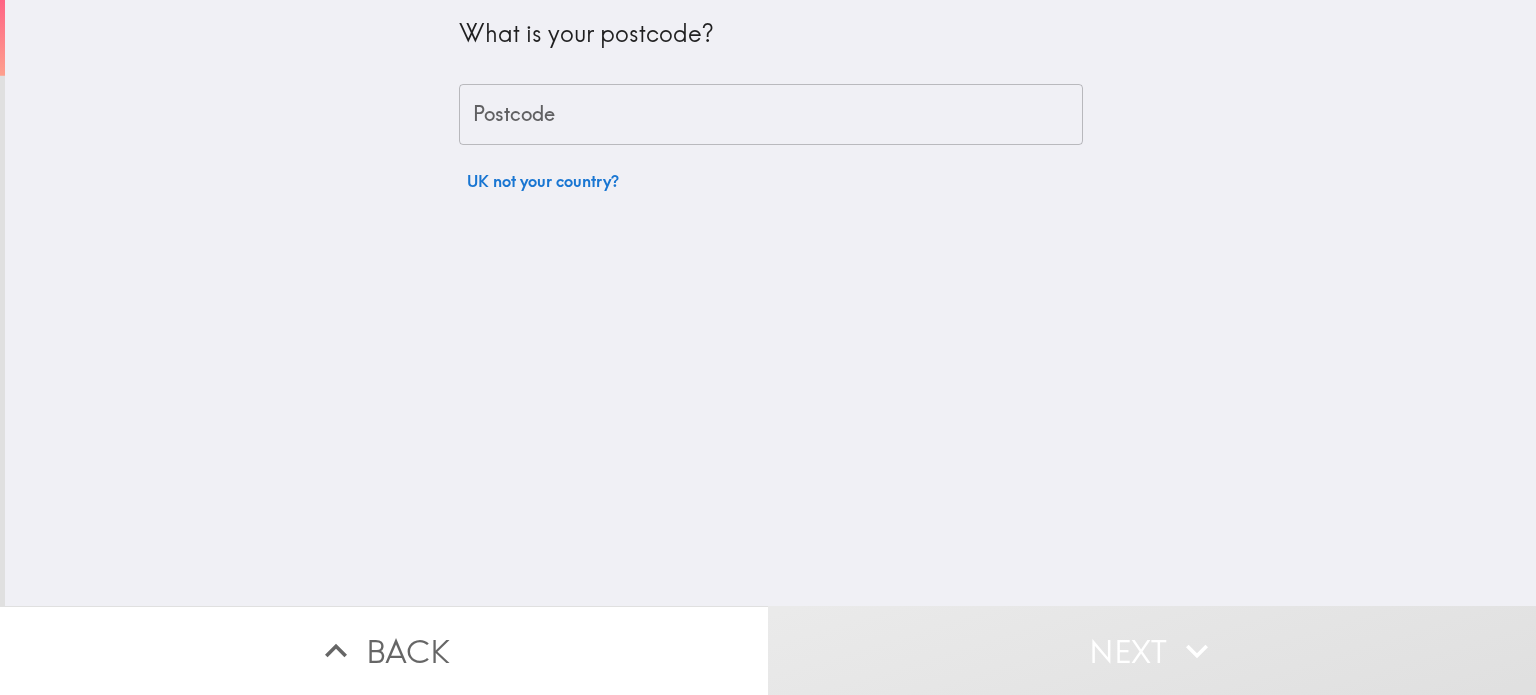 click on "Postcode" at bounding box center (771, 115) 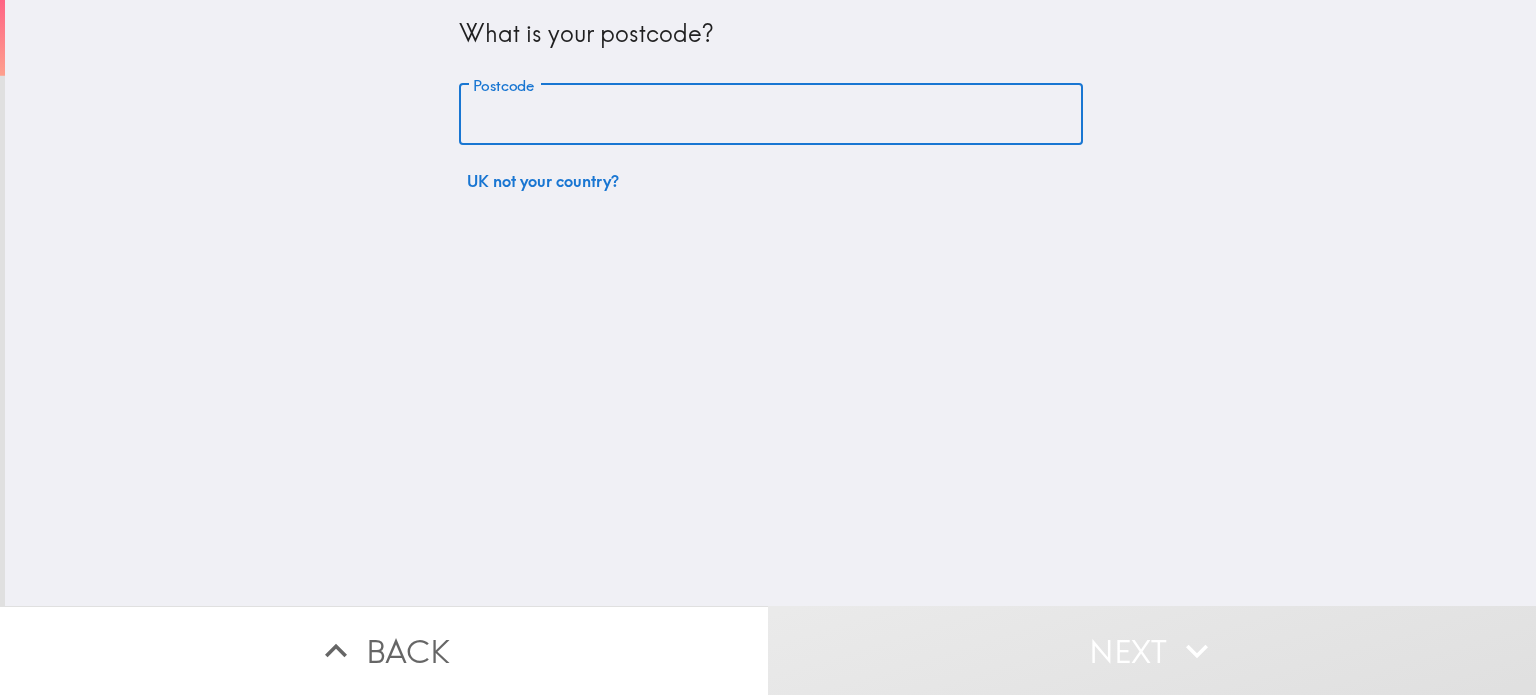 type on "HG3 5DY" 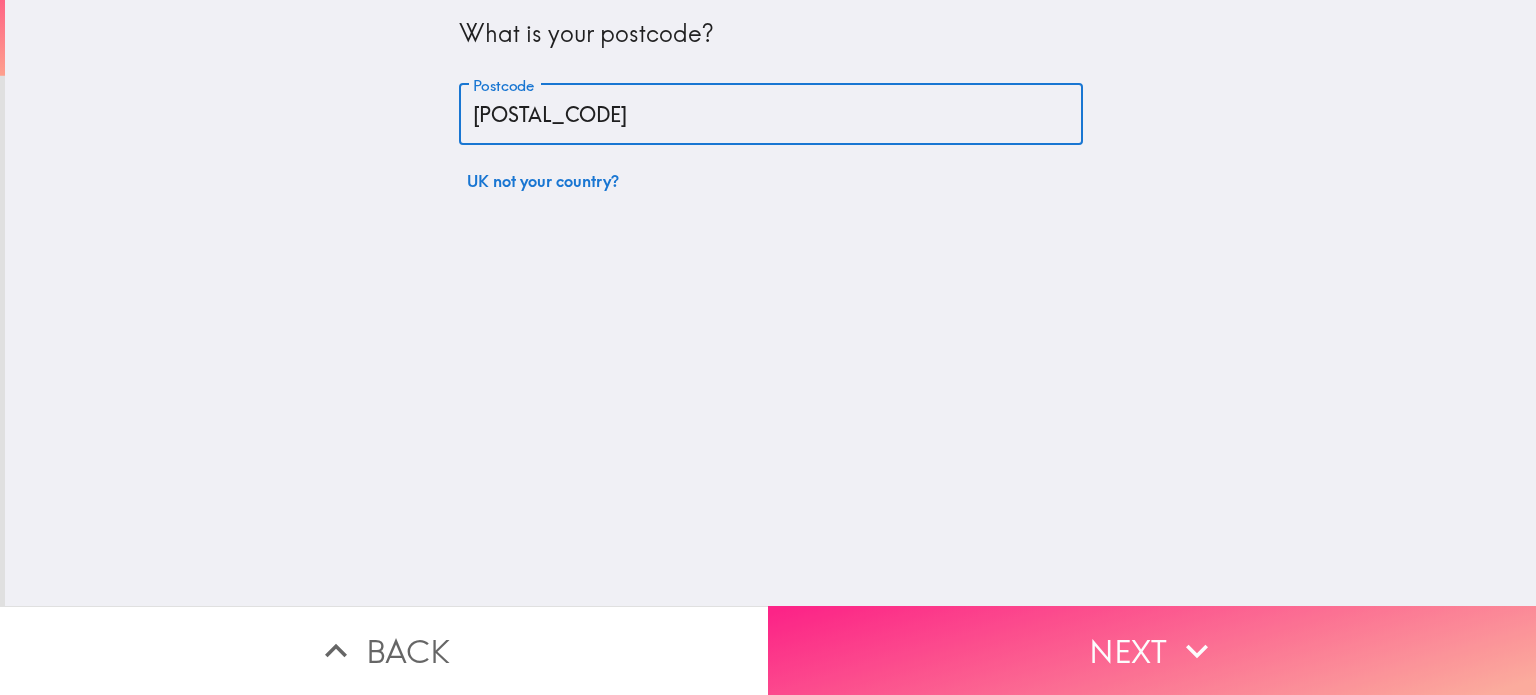 click on "Next" at bounding box center [1152, 650] 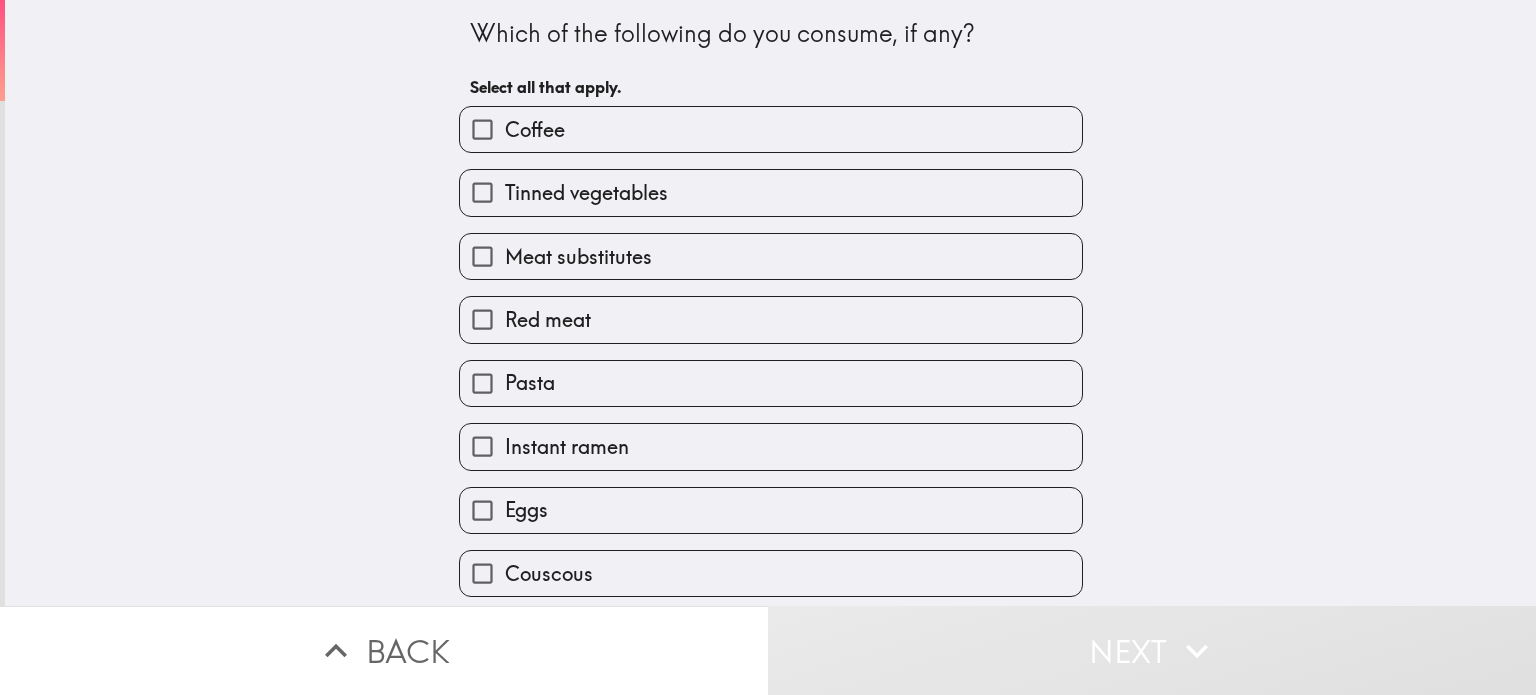 click on "Tinned vegetables" at bounding box center [771, 192] 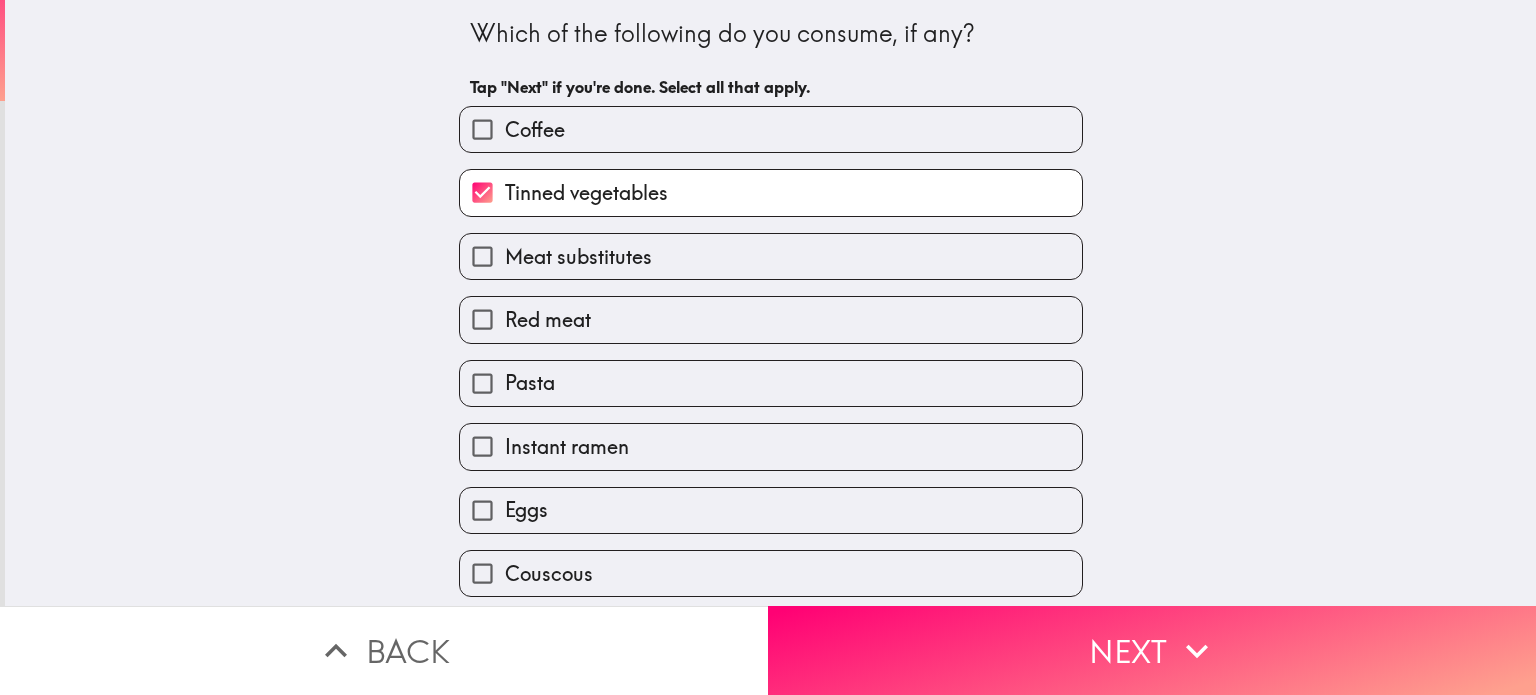 click on "Red meat" at bounding box center [771, 319] 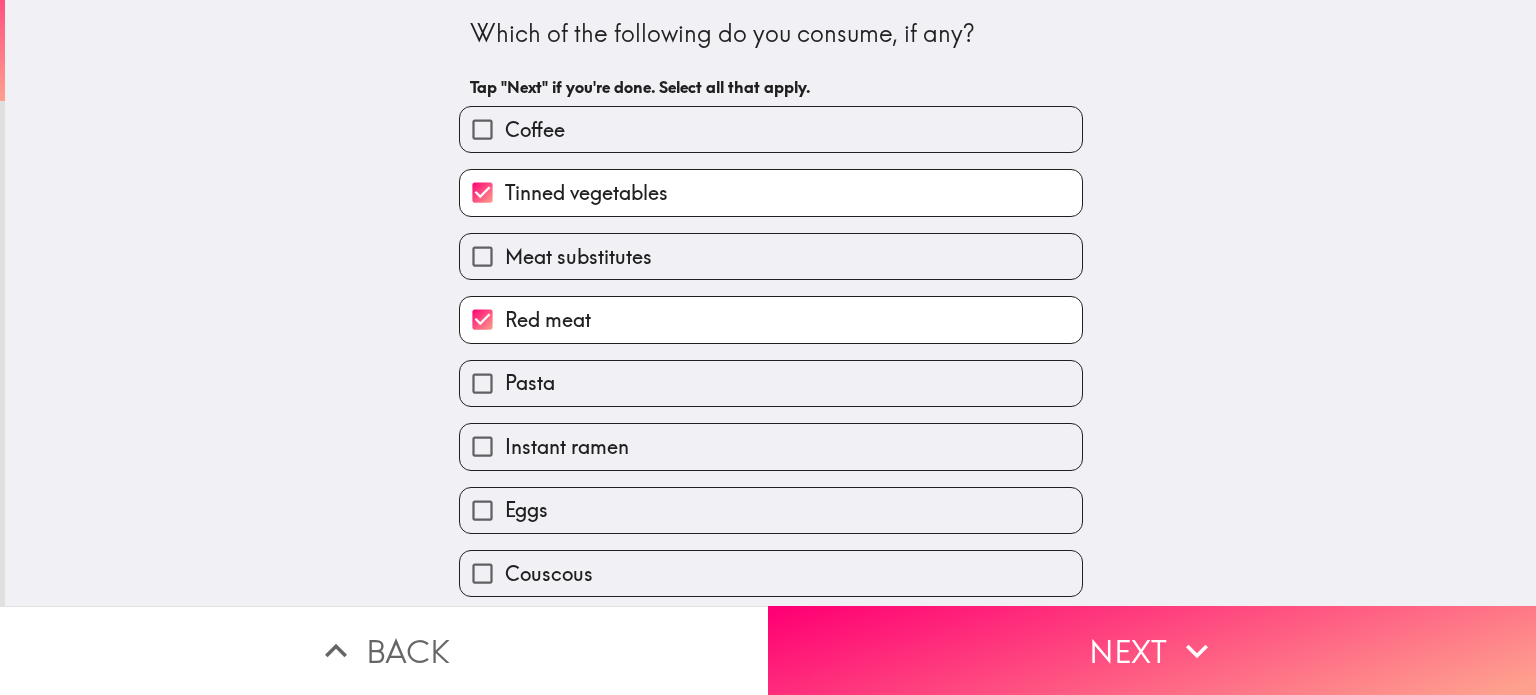 click on "Instant ramen" at bounding box center [763, 438] 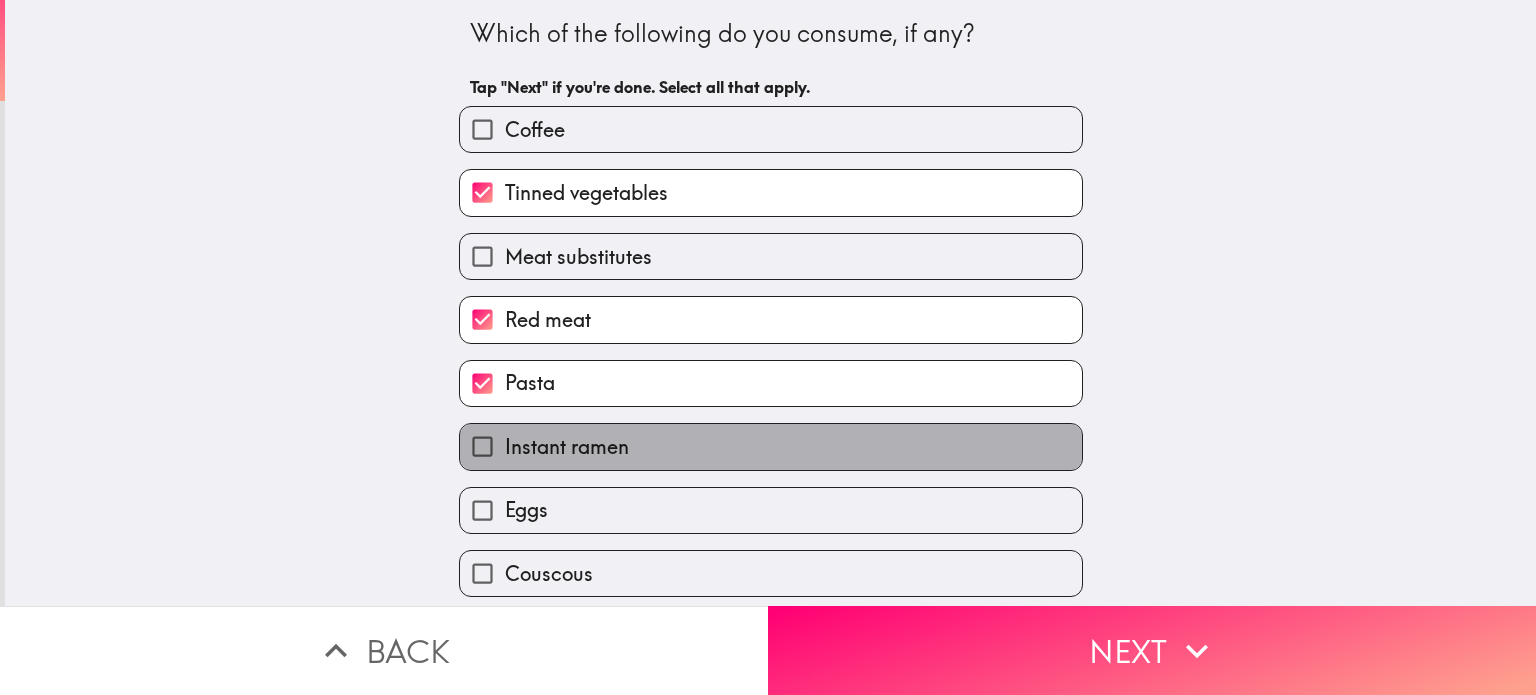 click on "Instant ramen" at bounding box center (567, 447) 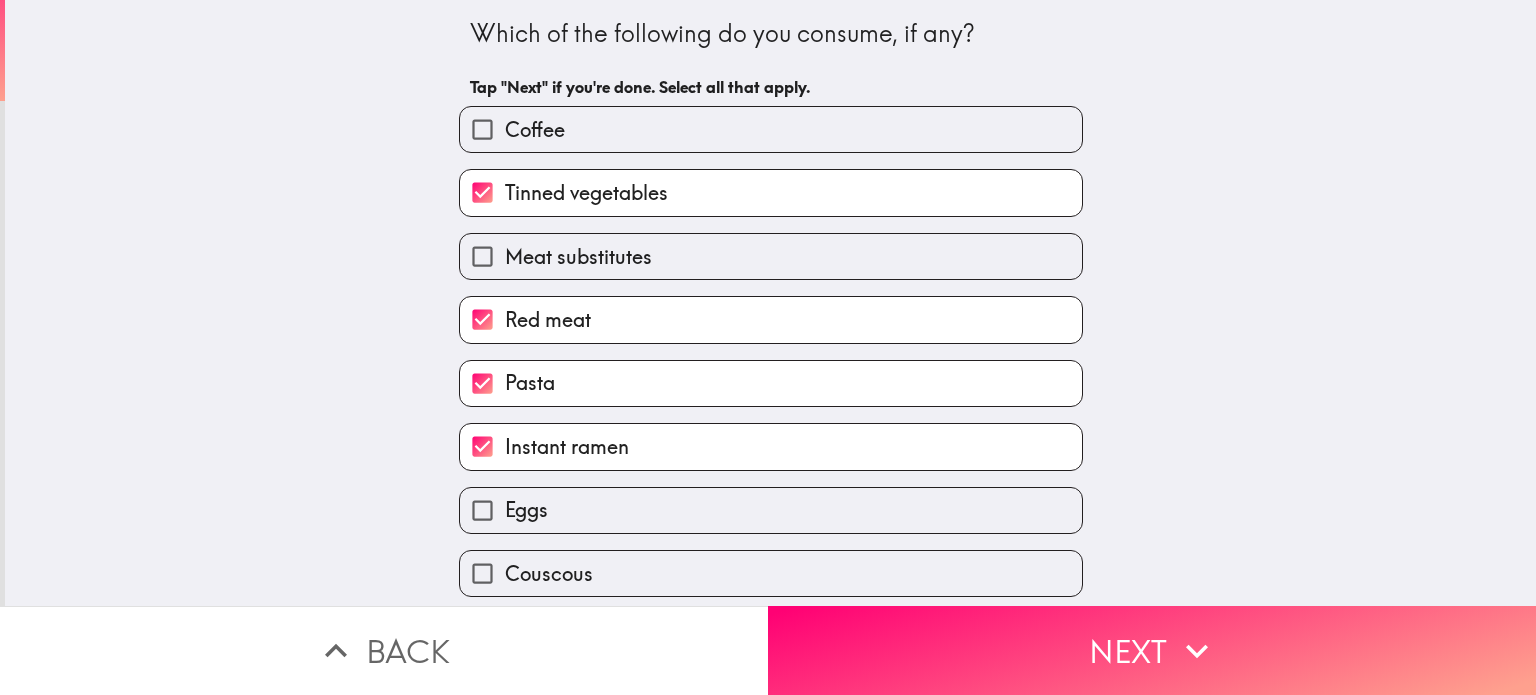 click on "Eggs" at bounding box center (526, 510) 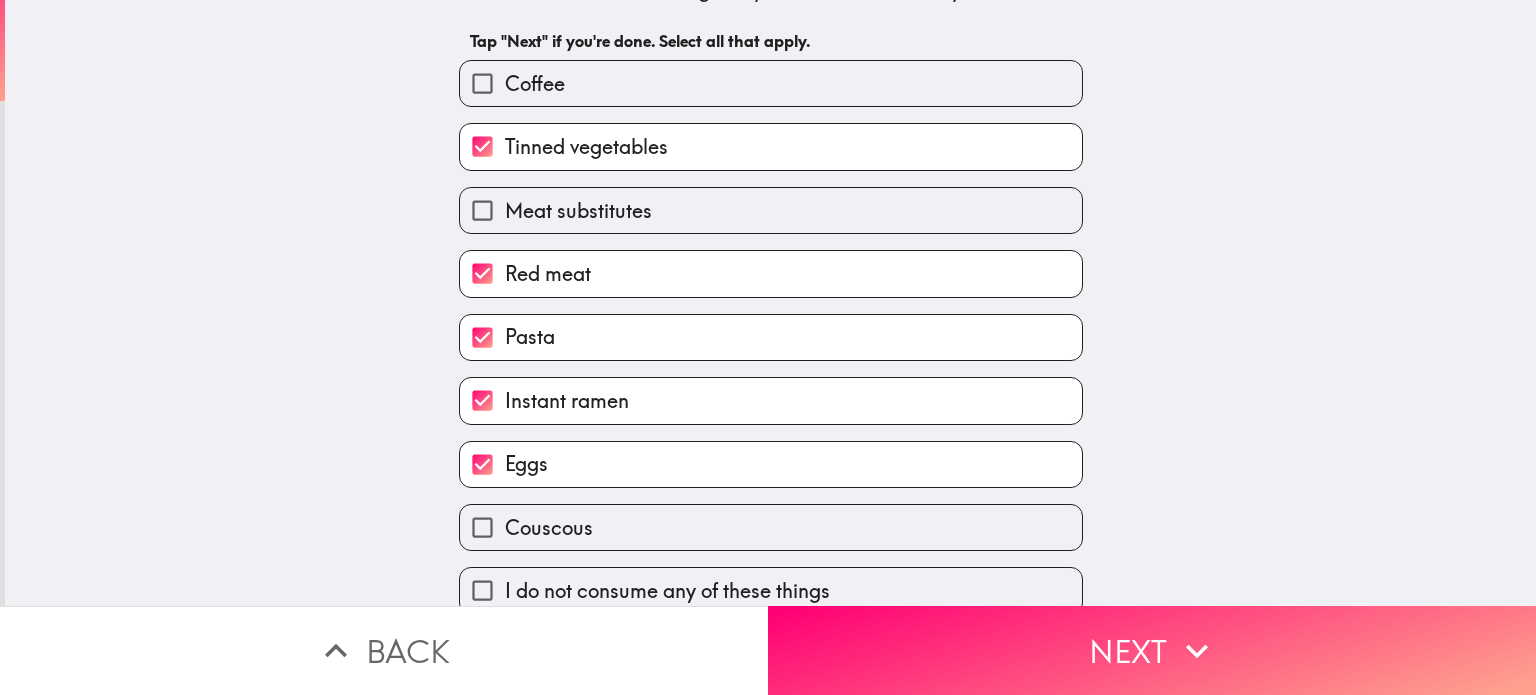 scroll, scrollTop: 66, scrollLeft: 0, axis: vertical 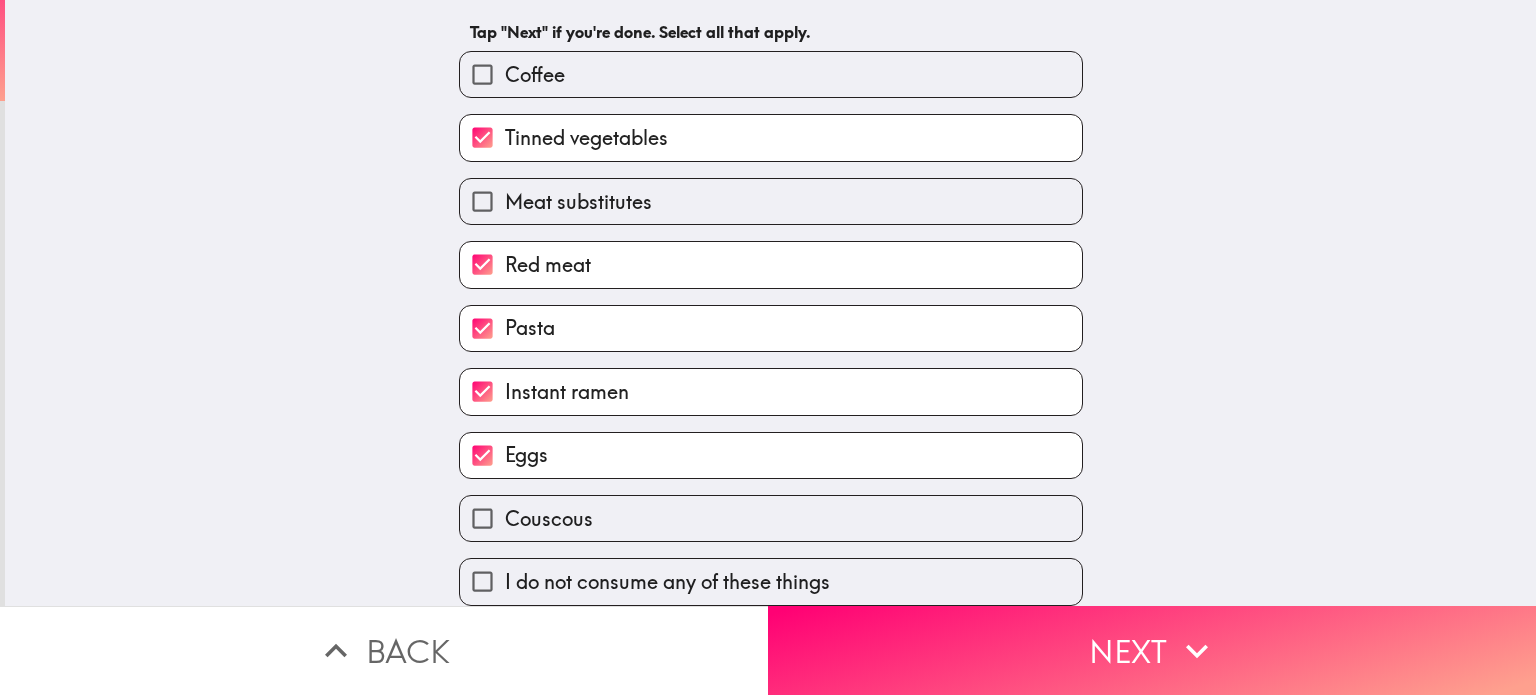 click on "Next" at bounding box center [1152, 650] 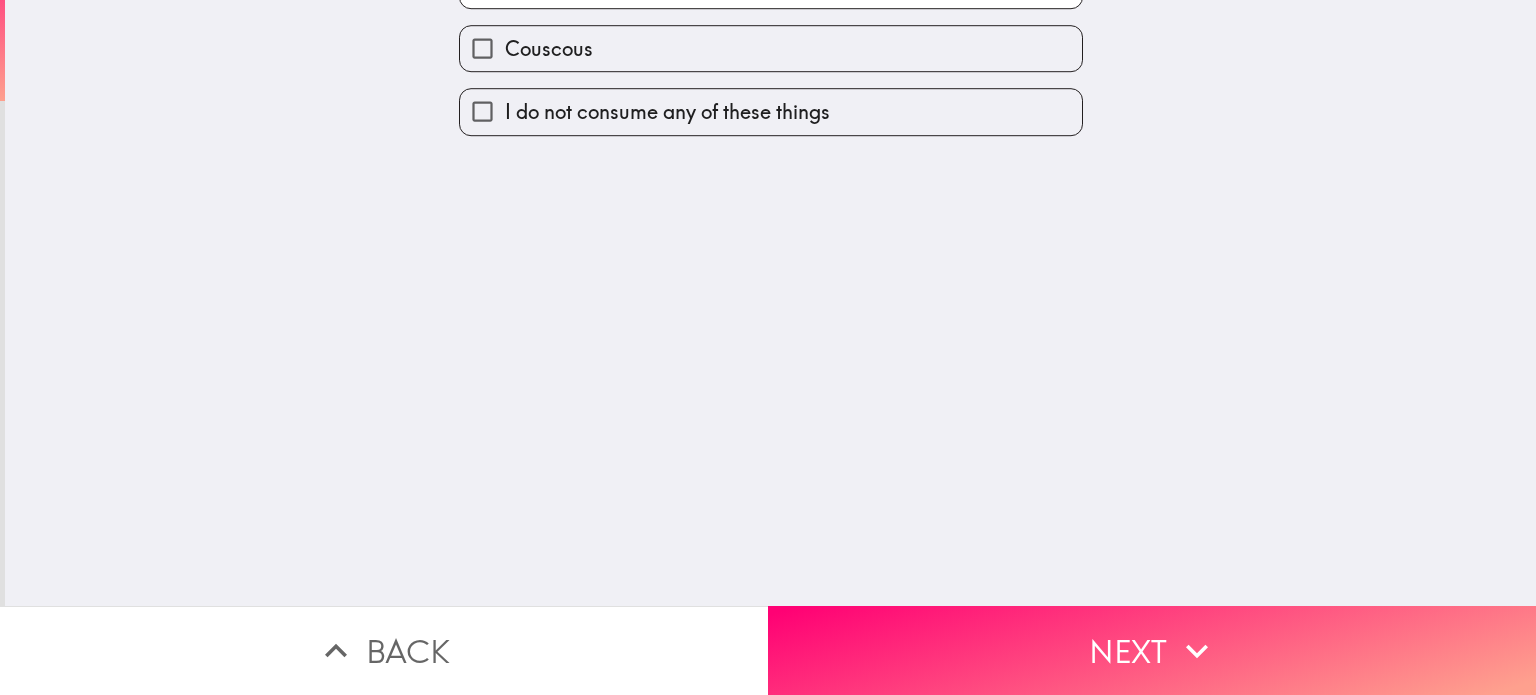 scroll, scrollTop: 0, scrollLeft: 0, axis: both 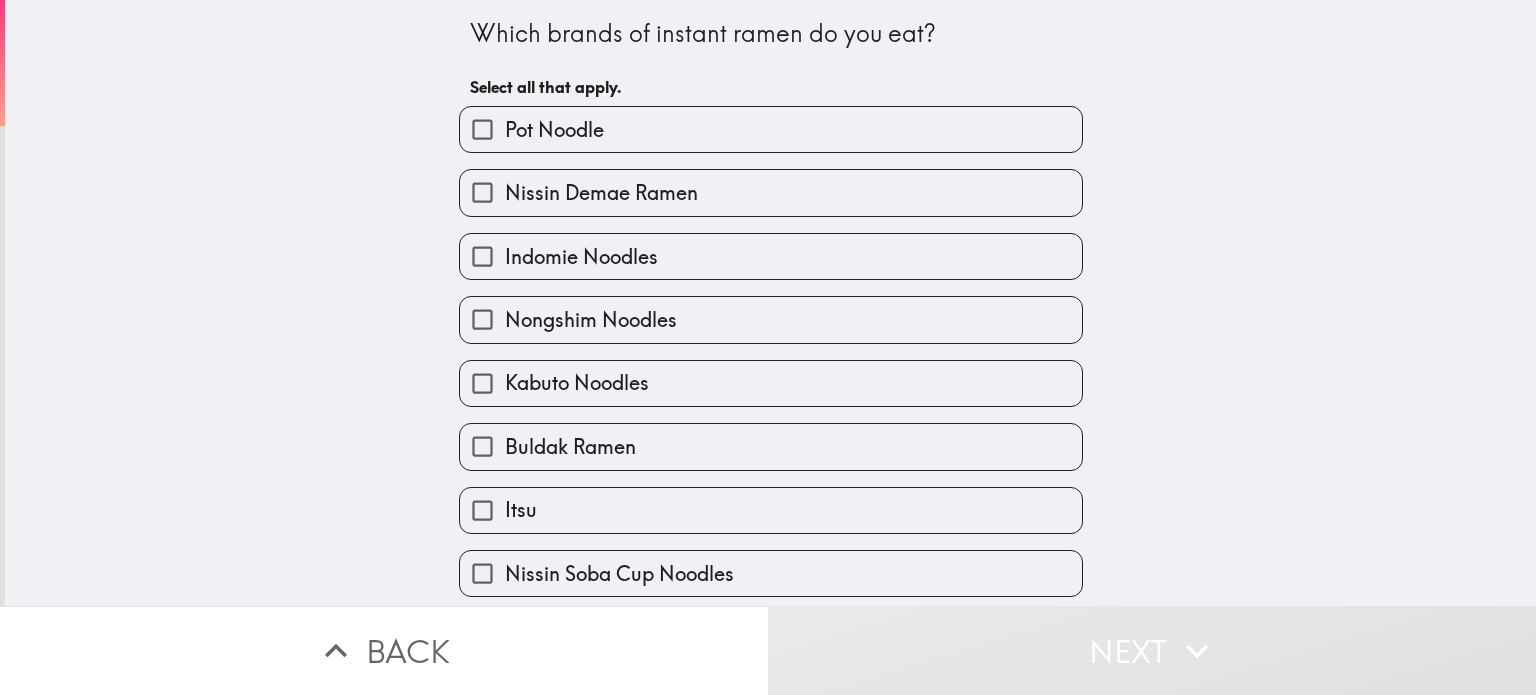 click on "Buldak Ramen" at bounding box center [570, 447] 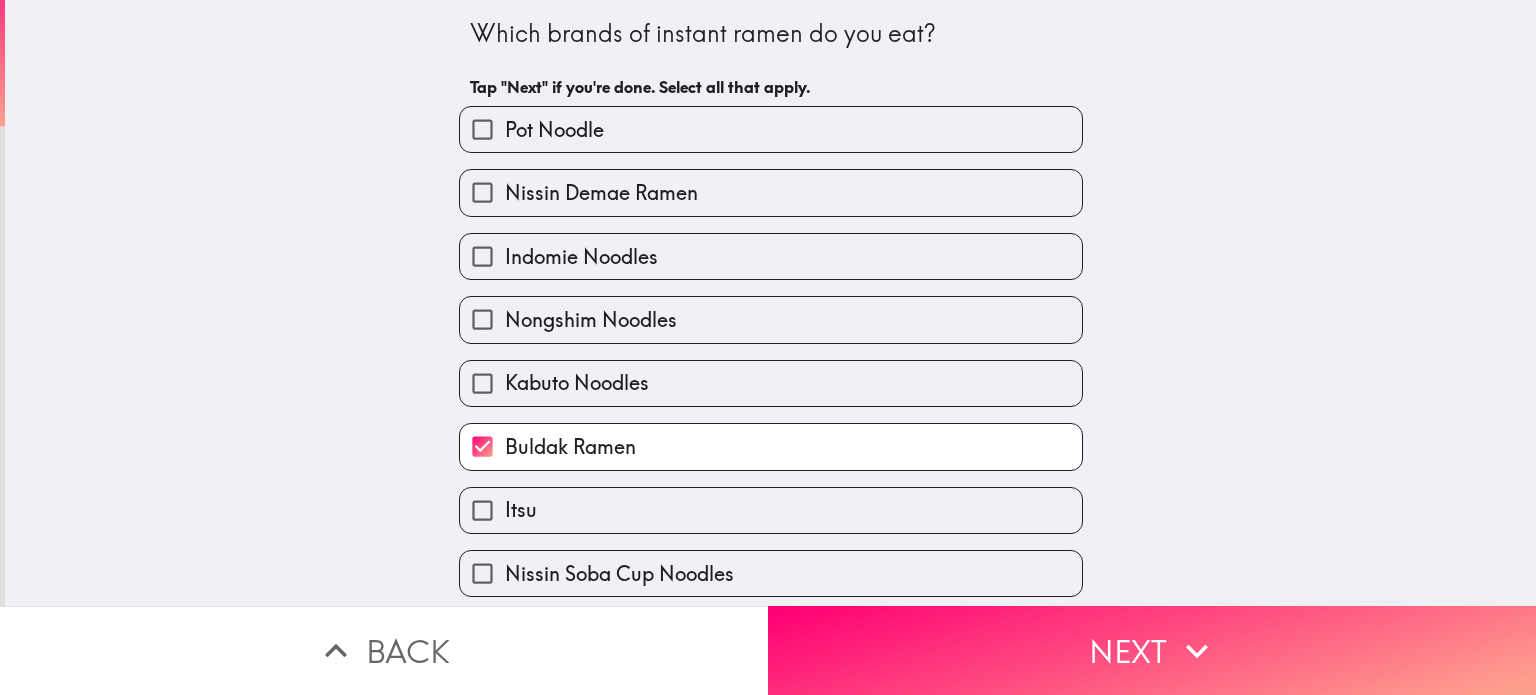 click on "Pot Noodle" at bounding box center [771, 129] 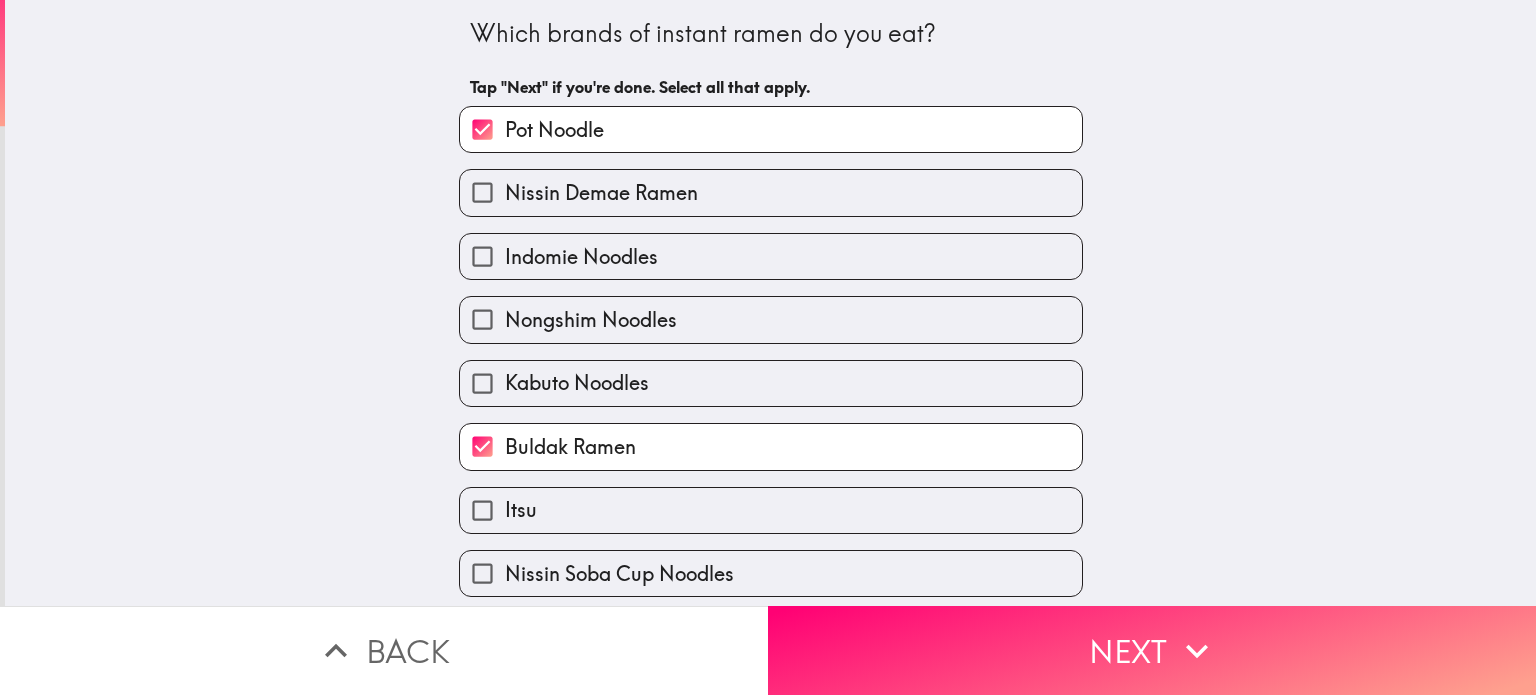 scroll, scrollTop: 100, scrollLeft: 0, axis: vertical 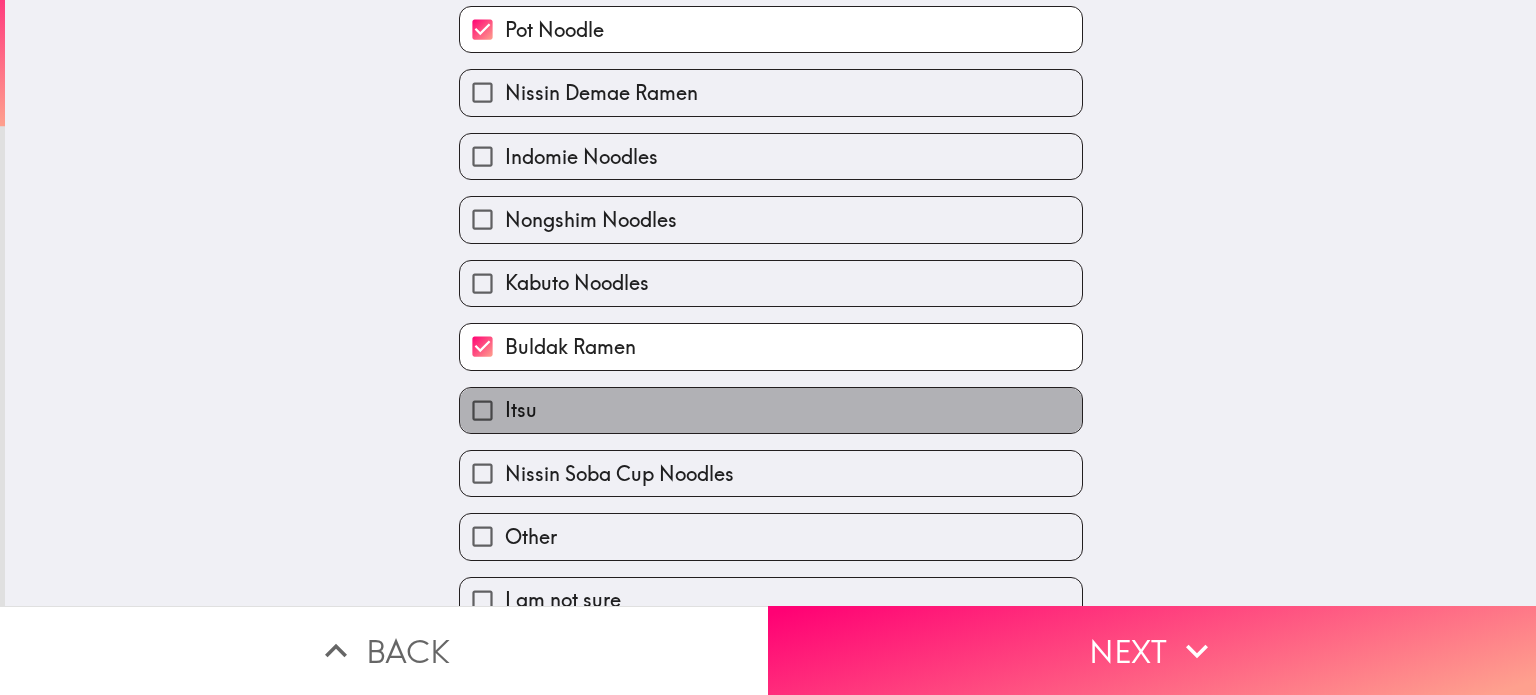 click on "Itsu" at bounding box center (771, 410) 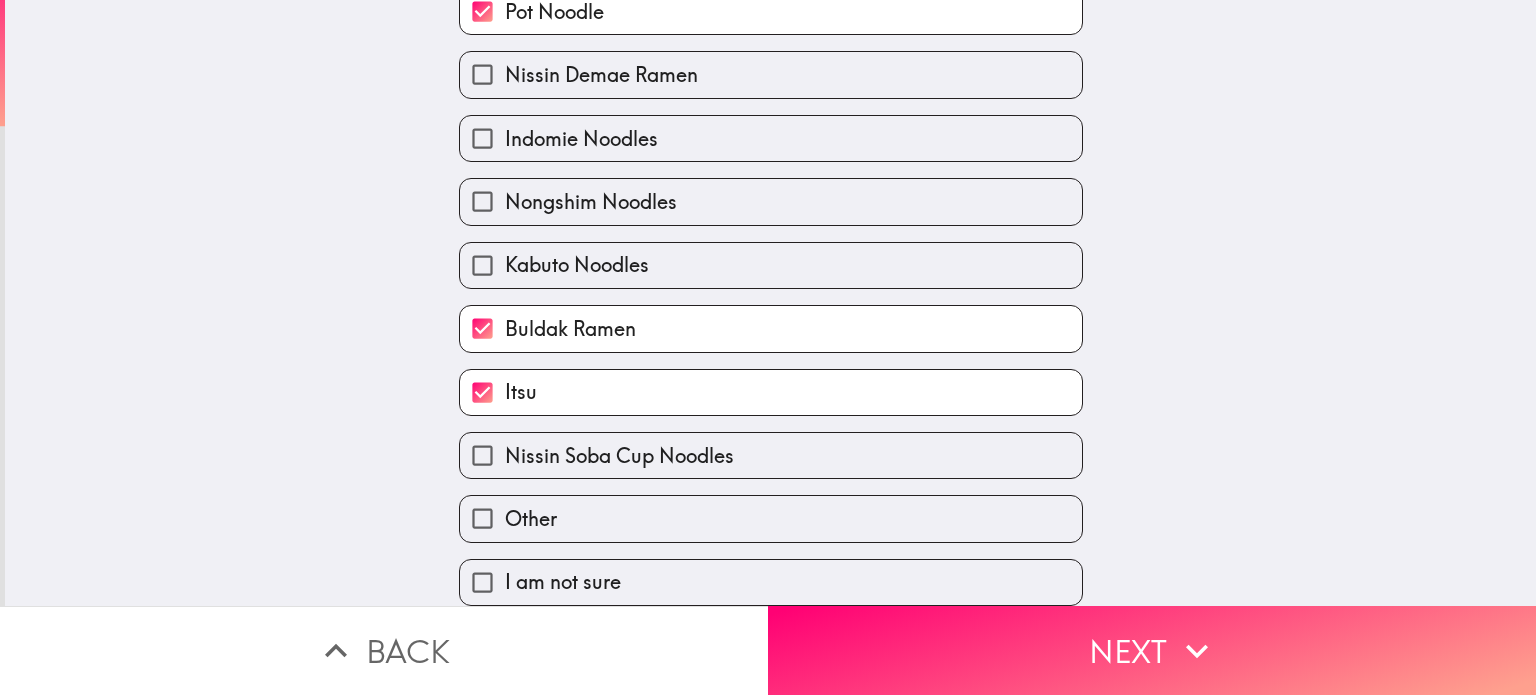 scroll, scrollTop: 128, scrollLeft: 0, axis: vertical 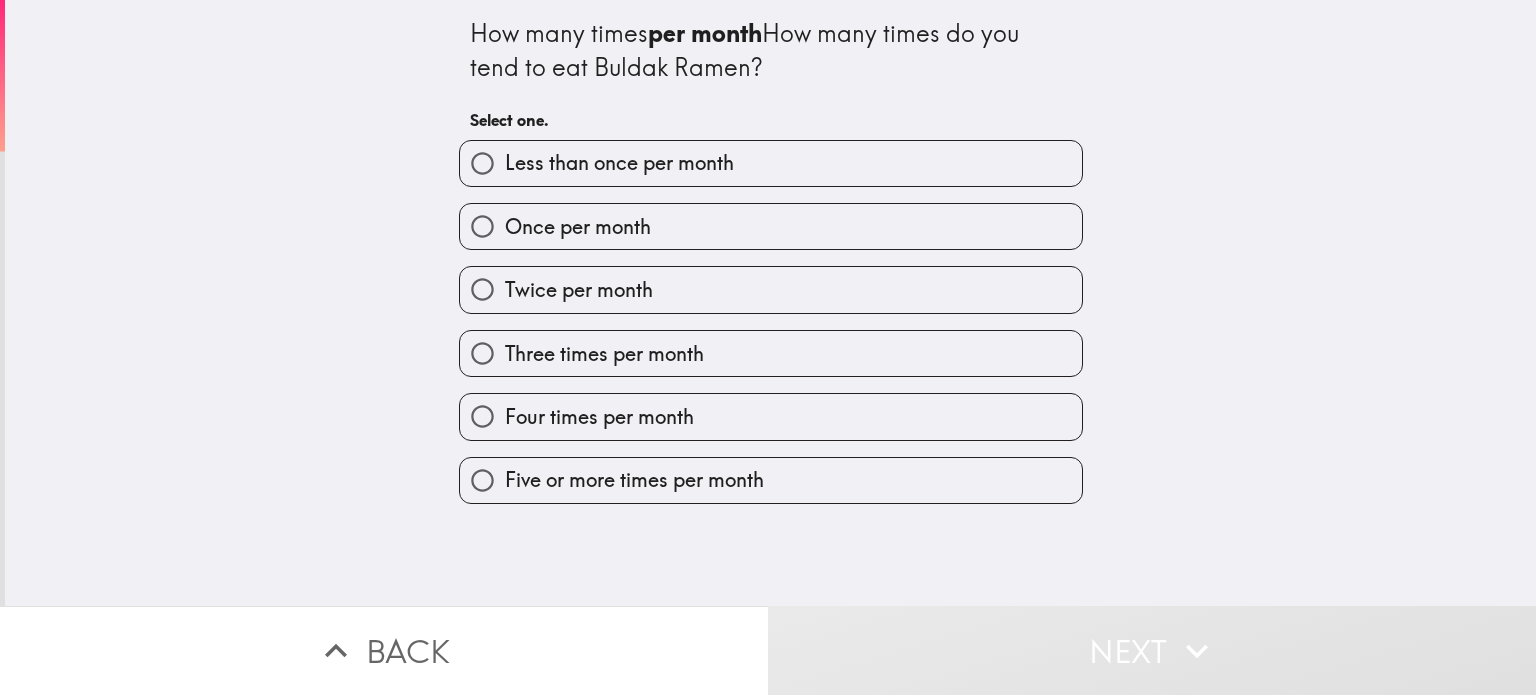 click on "Twice per month" at bounding box center [771, 289] 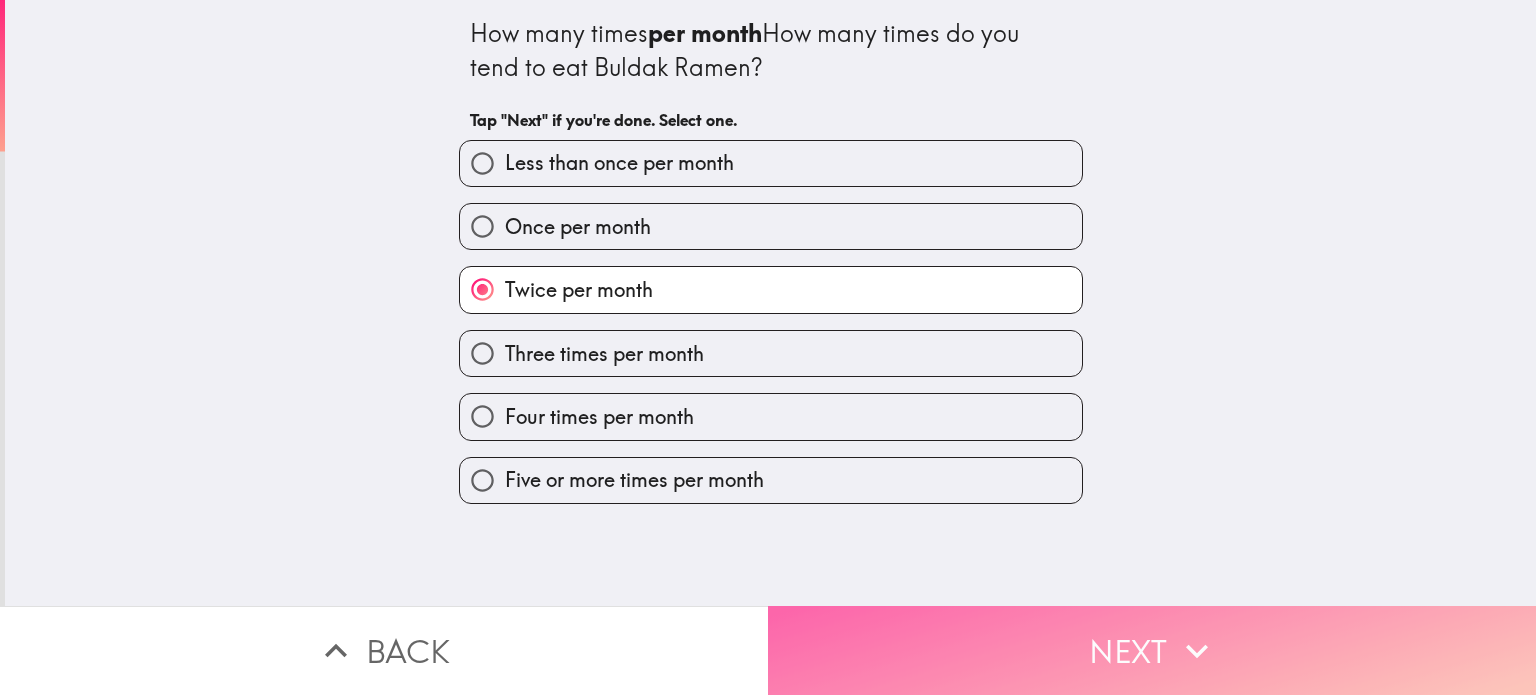 click on "Next" at bounding box center (1152, 650) 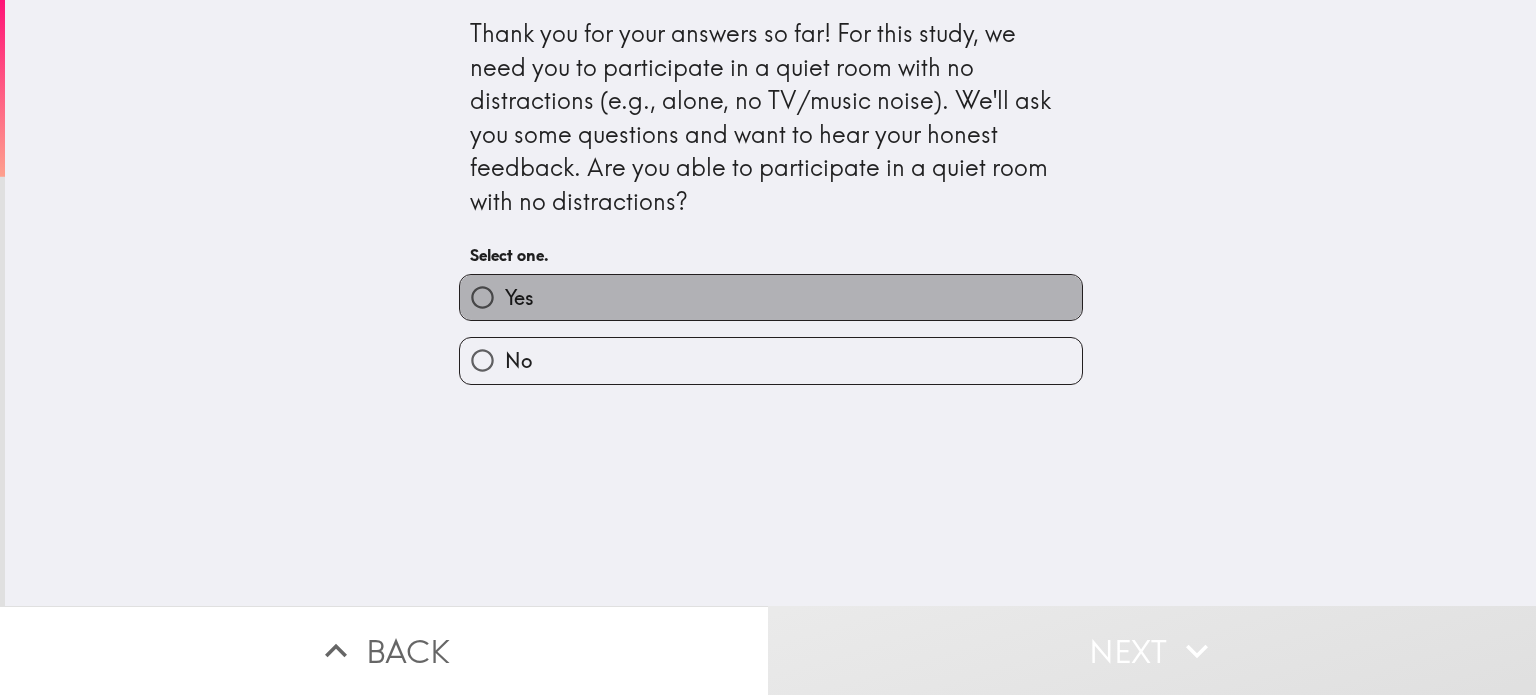 click on "Yes" at bounding box center (771, 297) 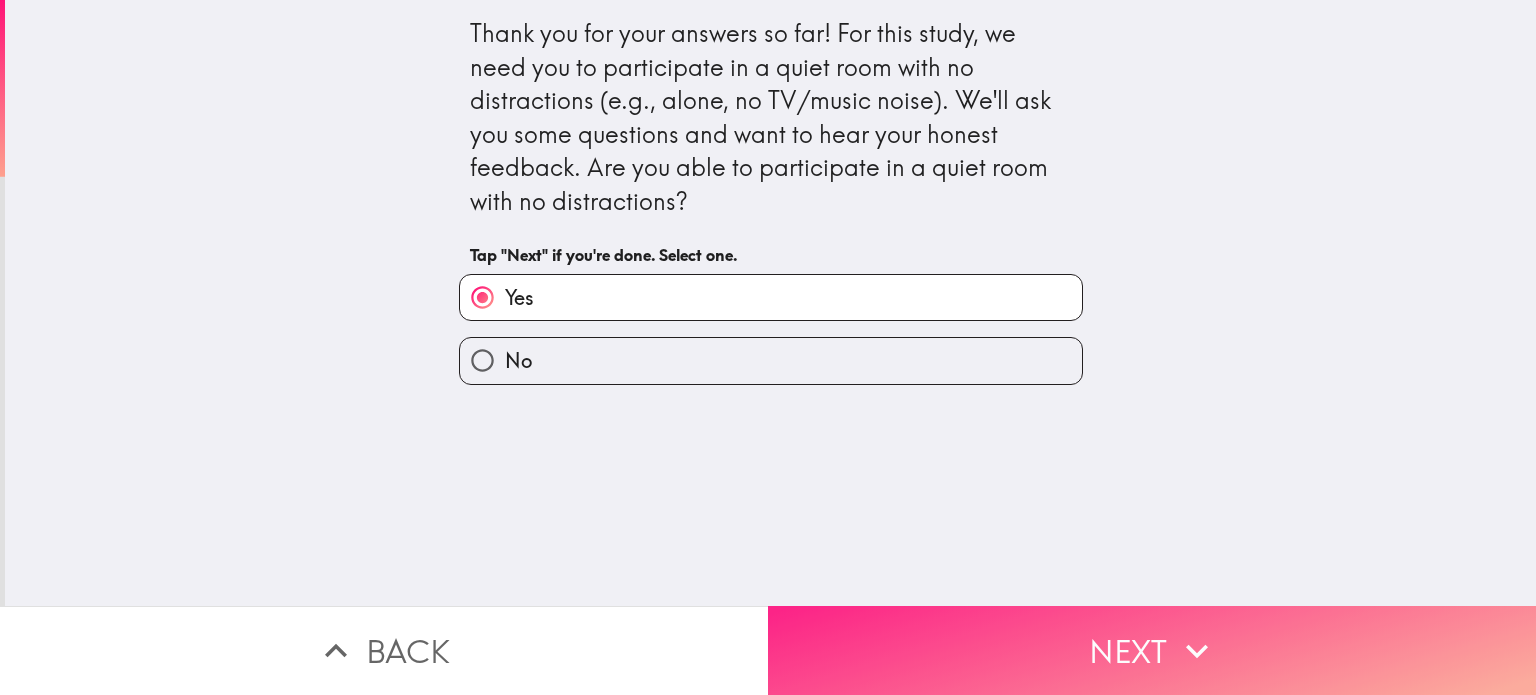 click on "Next" at bounding box center [1152, 650] 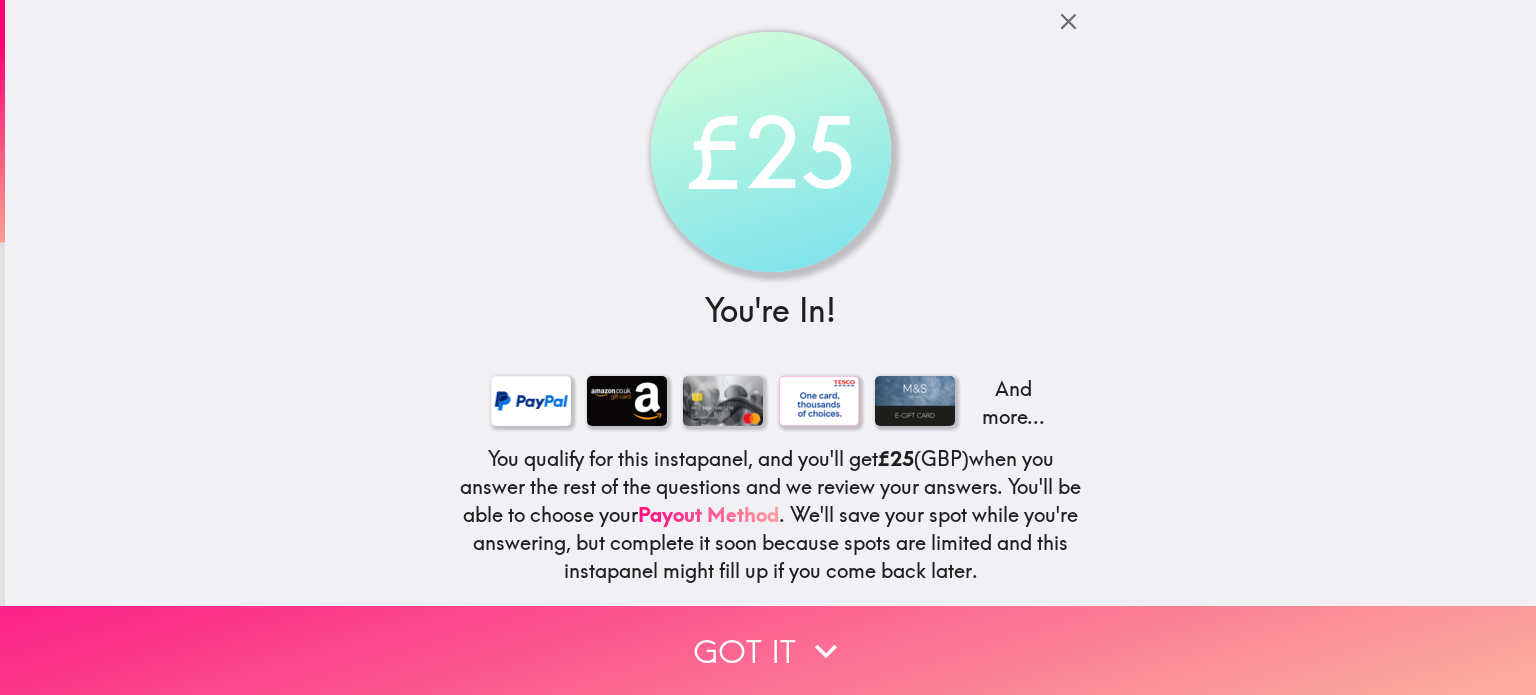 click on "Got it" at bounding box center (768, 650) 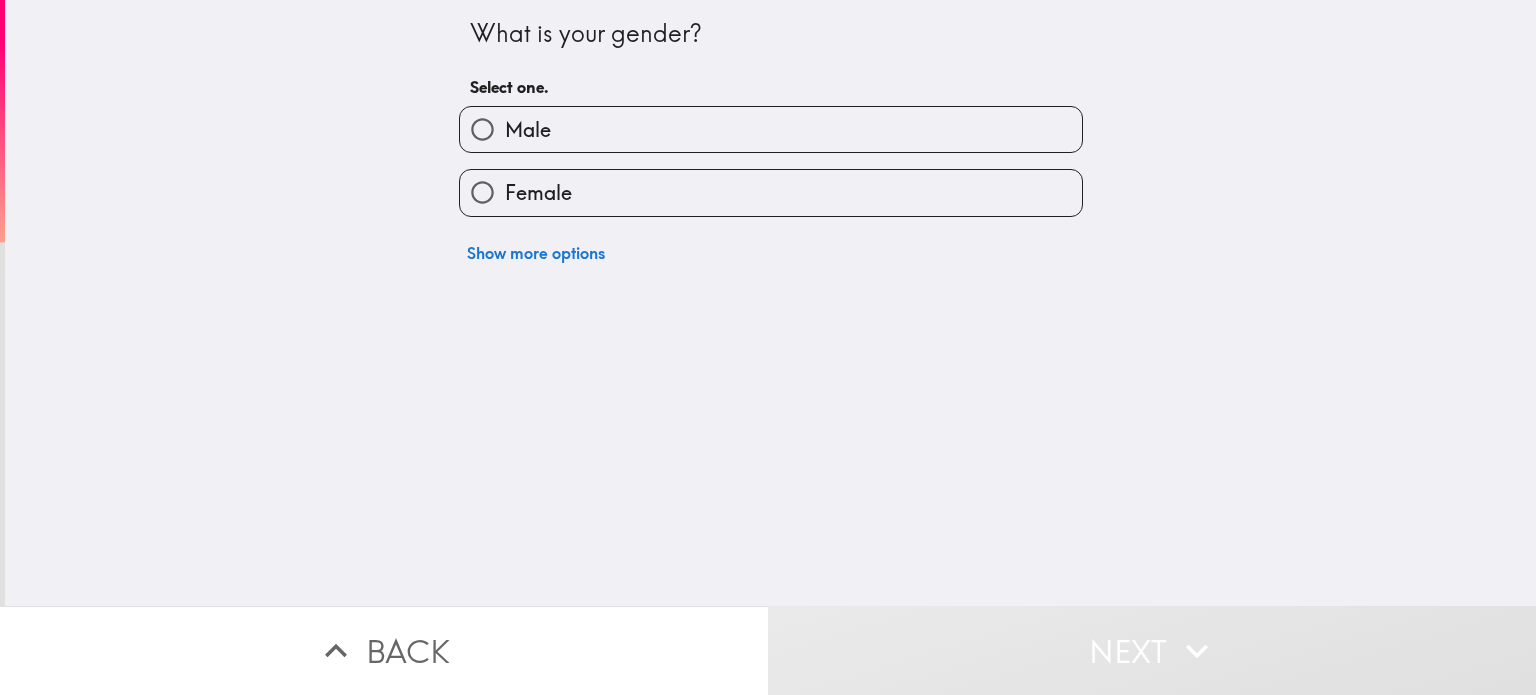 click on "Male" at bounding box center [771, 129] 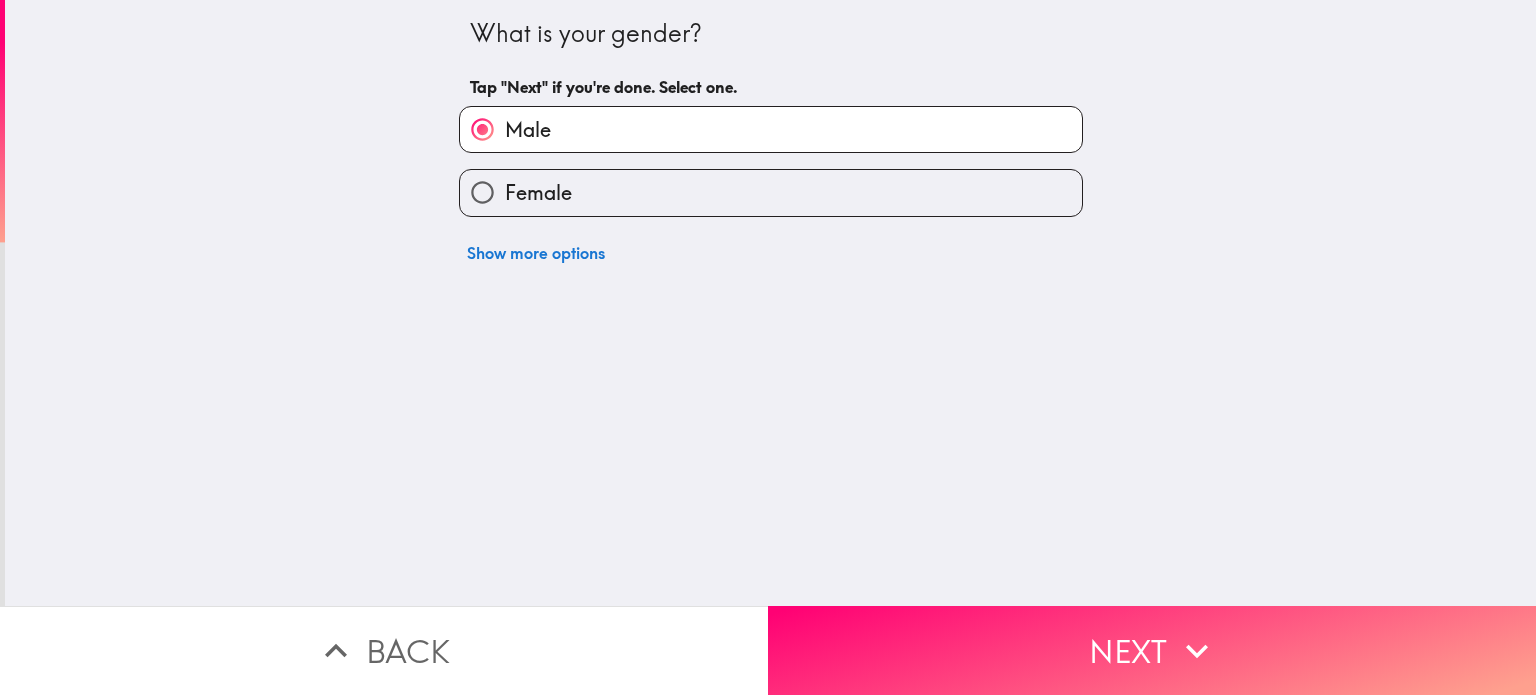 click on "What is your gender? Tap "Next" if you're done.   Select one. Male Female Show more options" at bounding box center [770, 303] 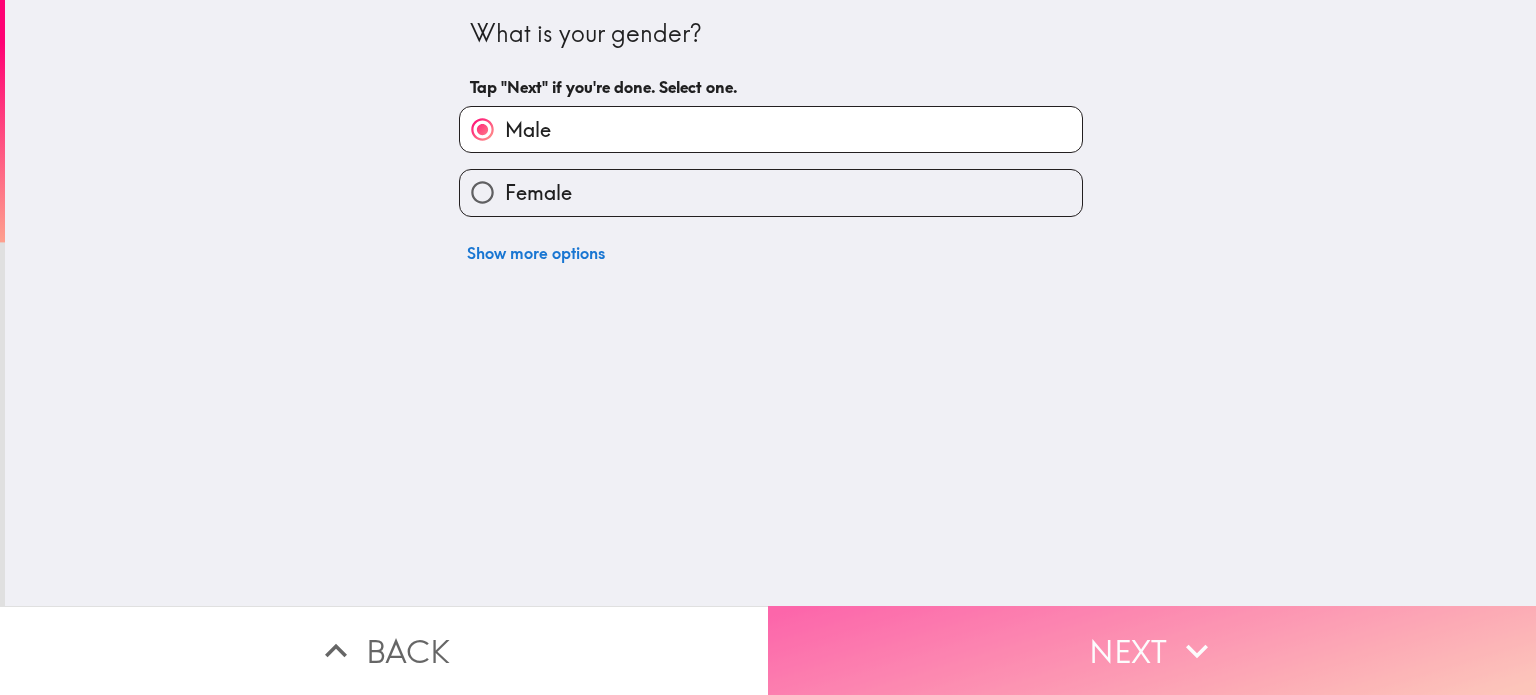 click on "Next" at bounding box center (1152, 650) 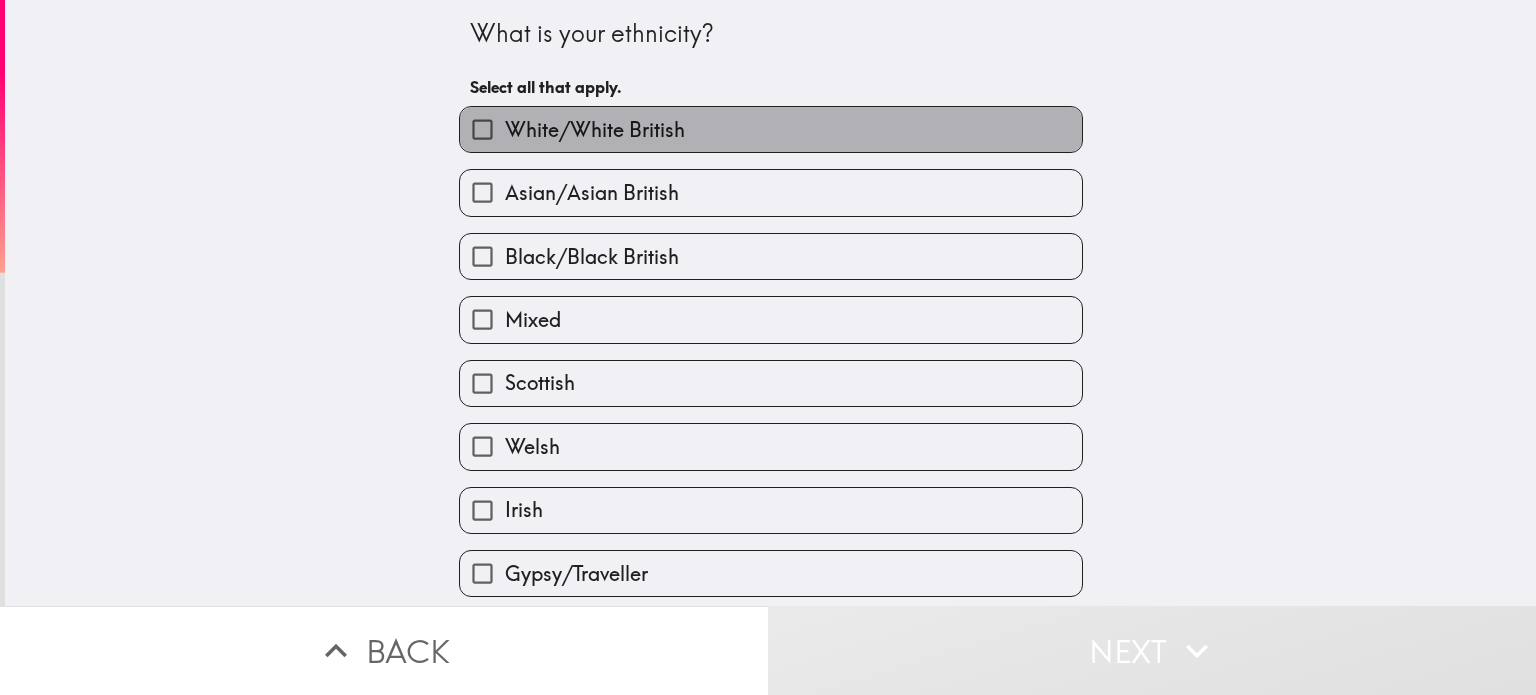 click on "White/White British" at bounding box center (771, 129) 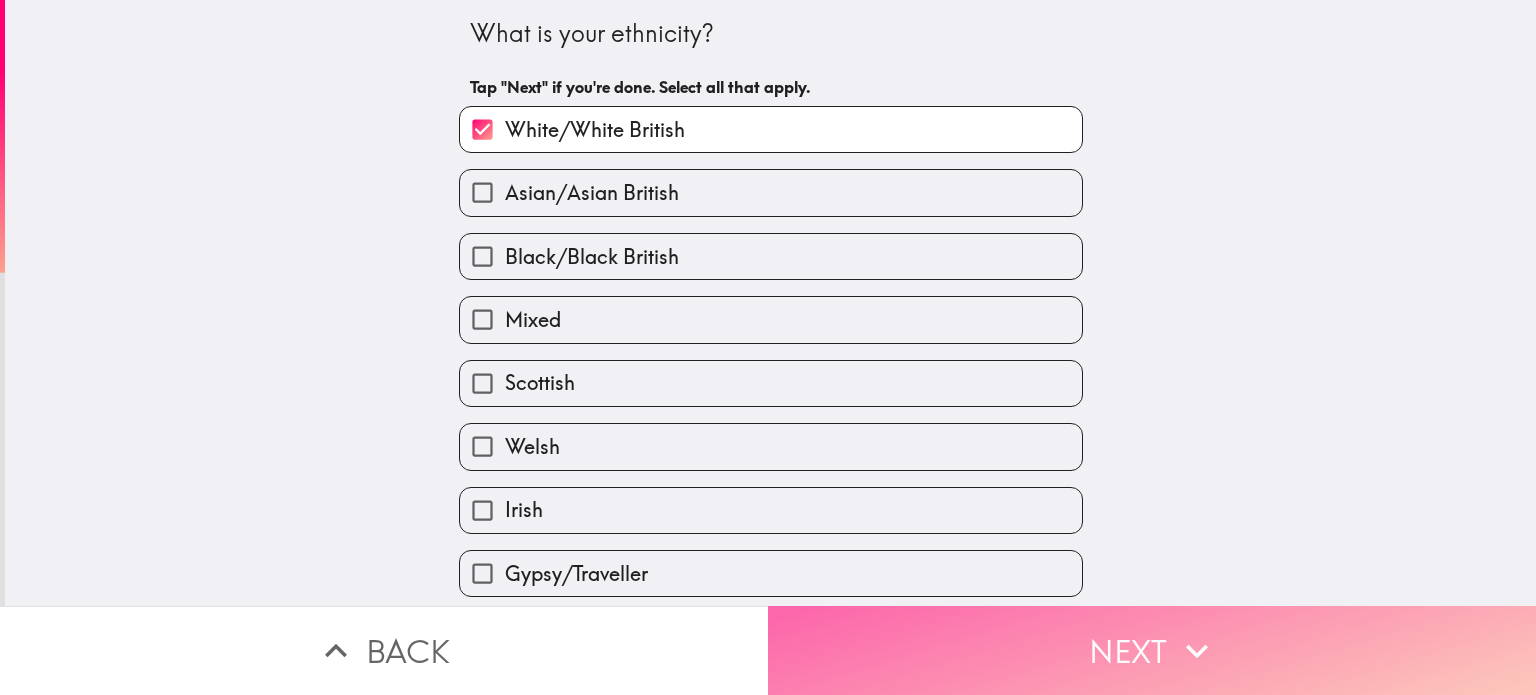 click on "Next" at bounding box center [1152, 650] 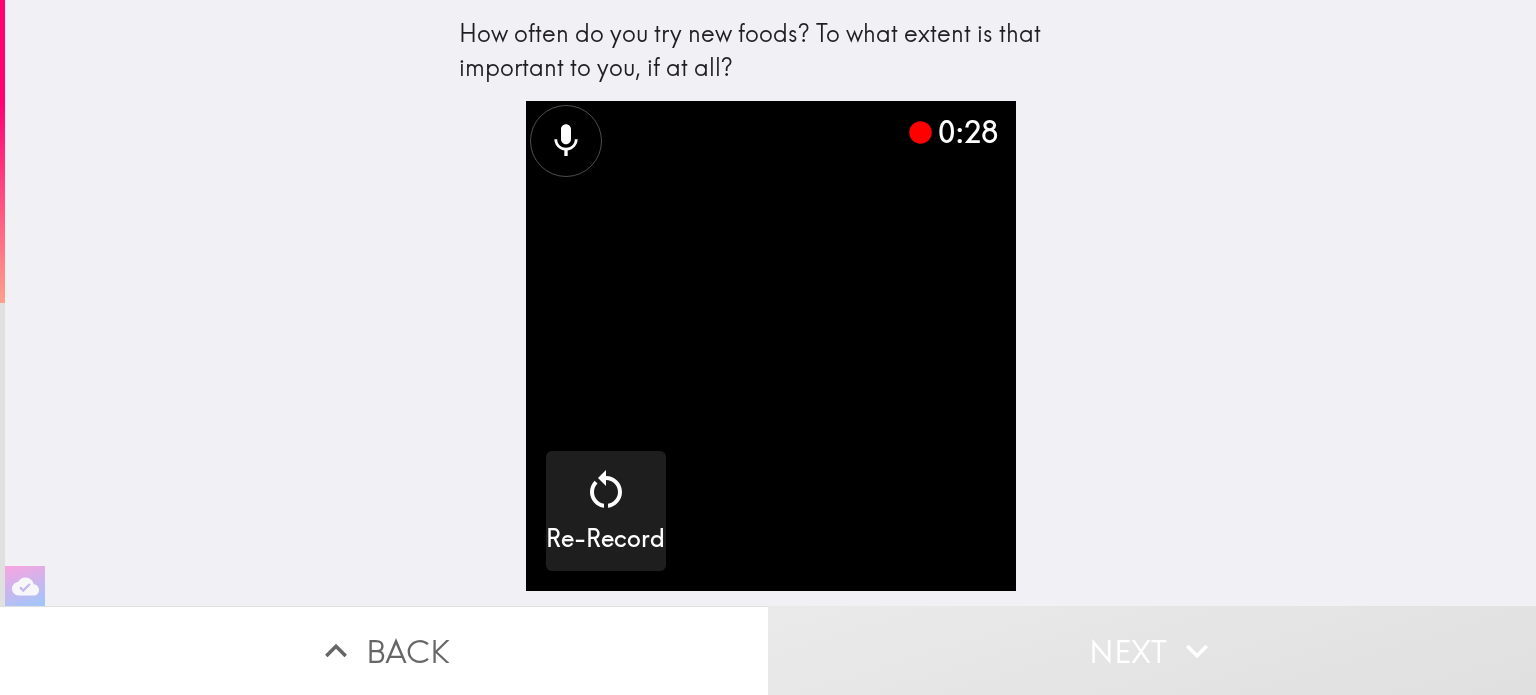 click at bounding box center [771, 346] 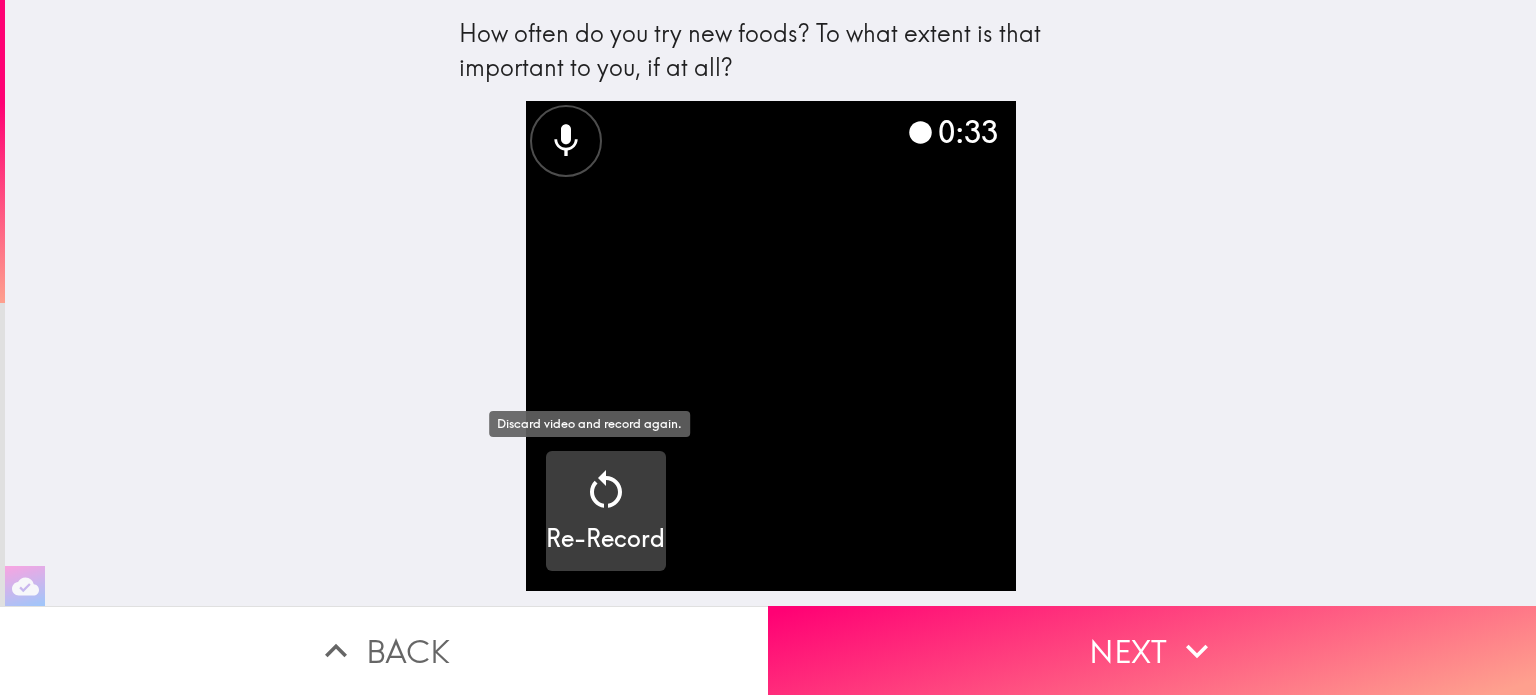 click on "Re-Record" at bounding box center [605, 539] 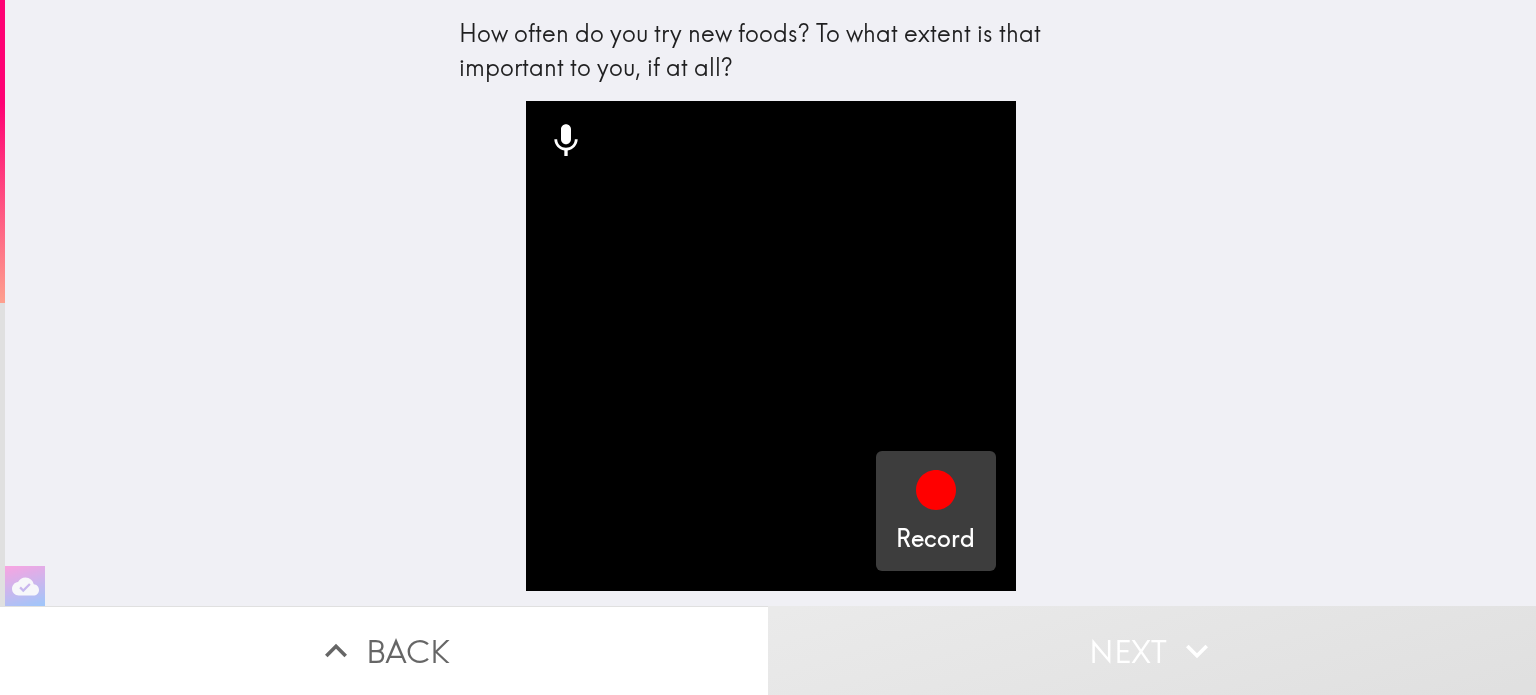 click 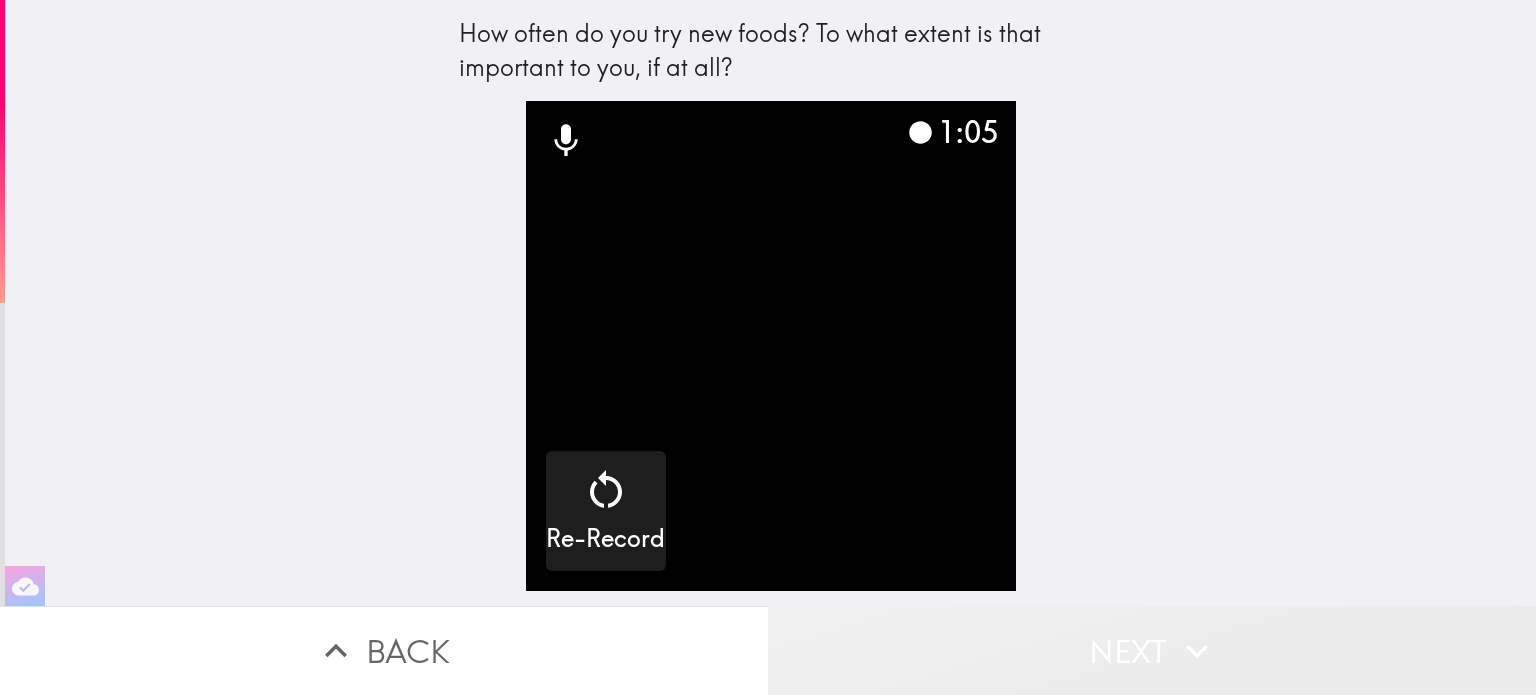click on "Next" at bounding box center [1152, 650] 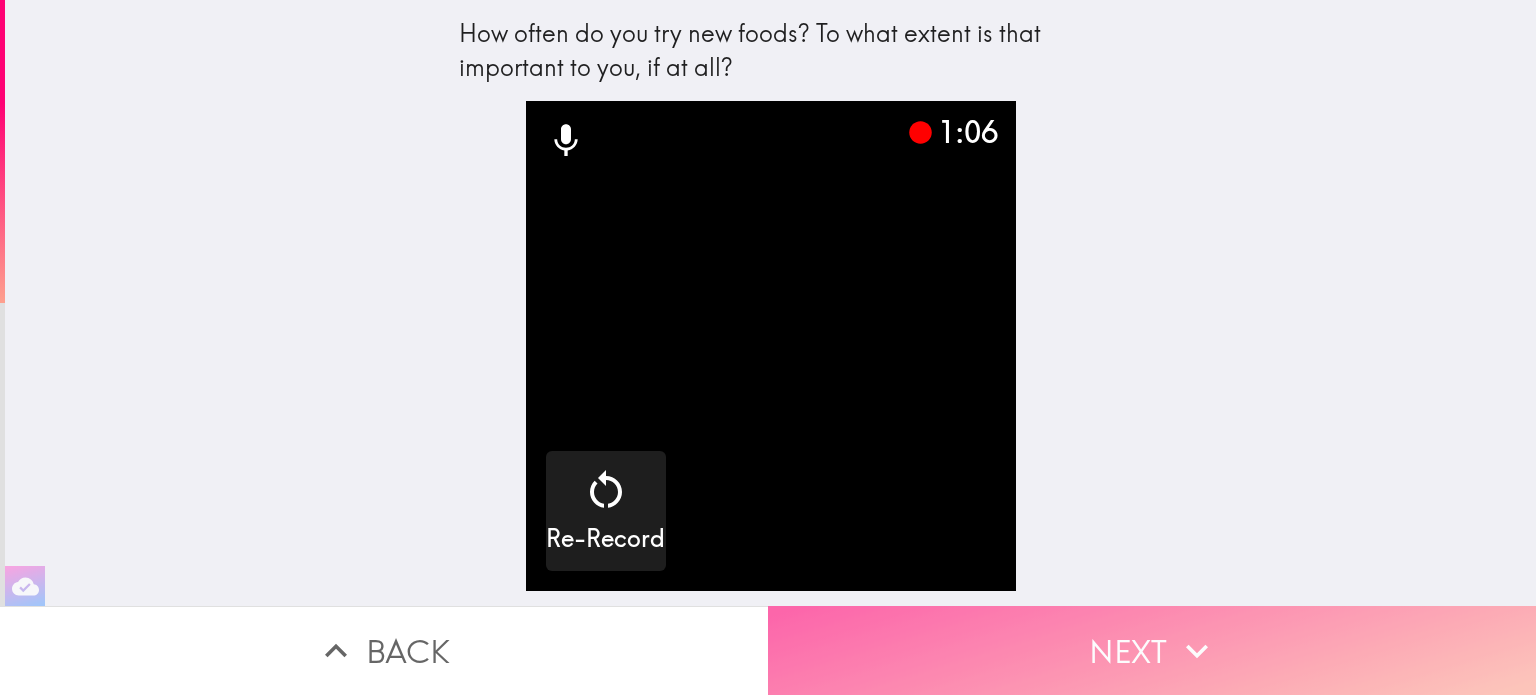 click on "Next" at bounding box center [1152, 650] 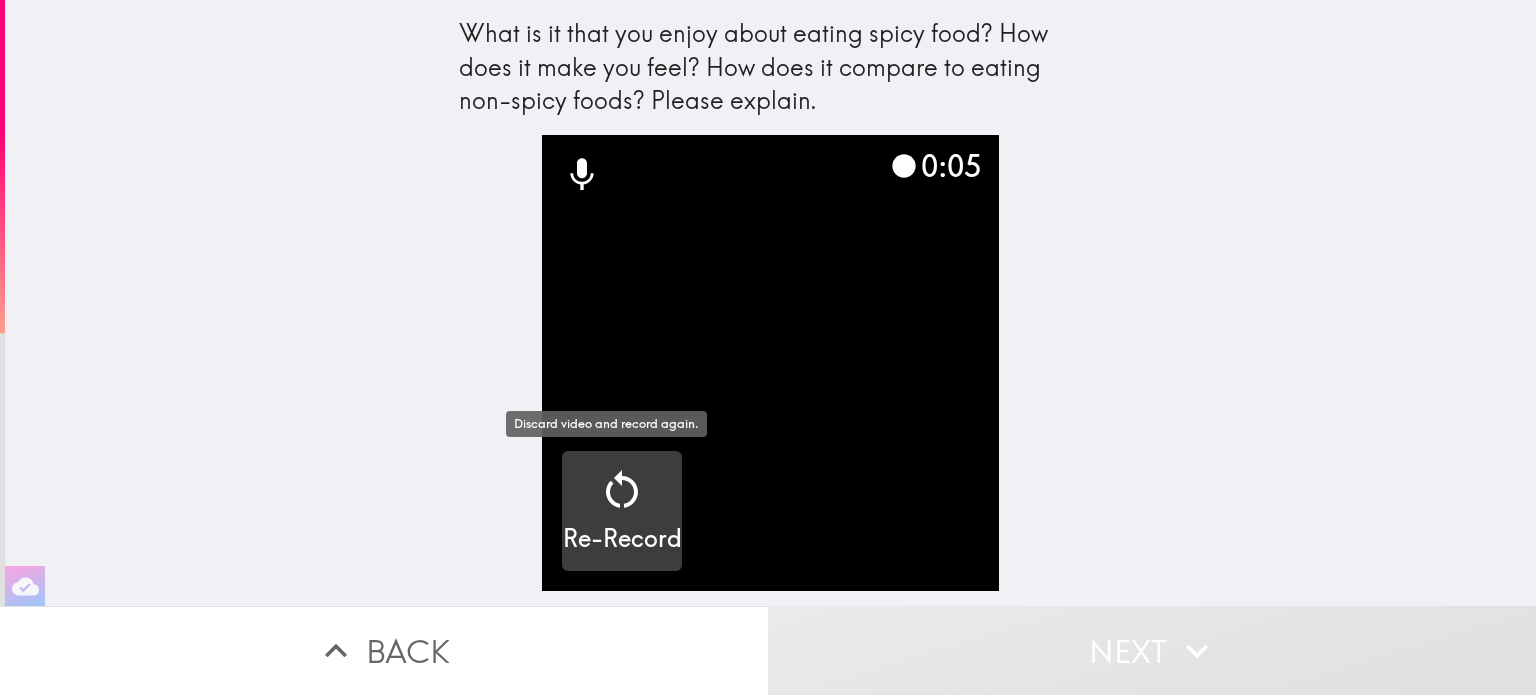 click on "Re-Record" at bounding box center (622, 511) 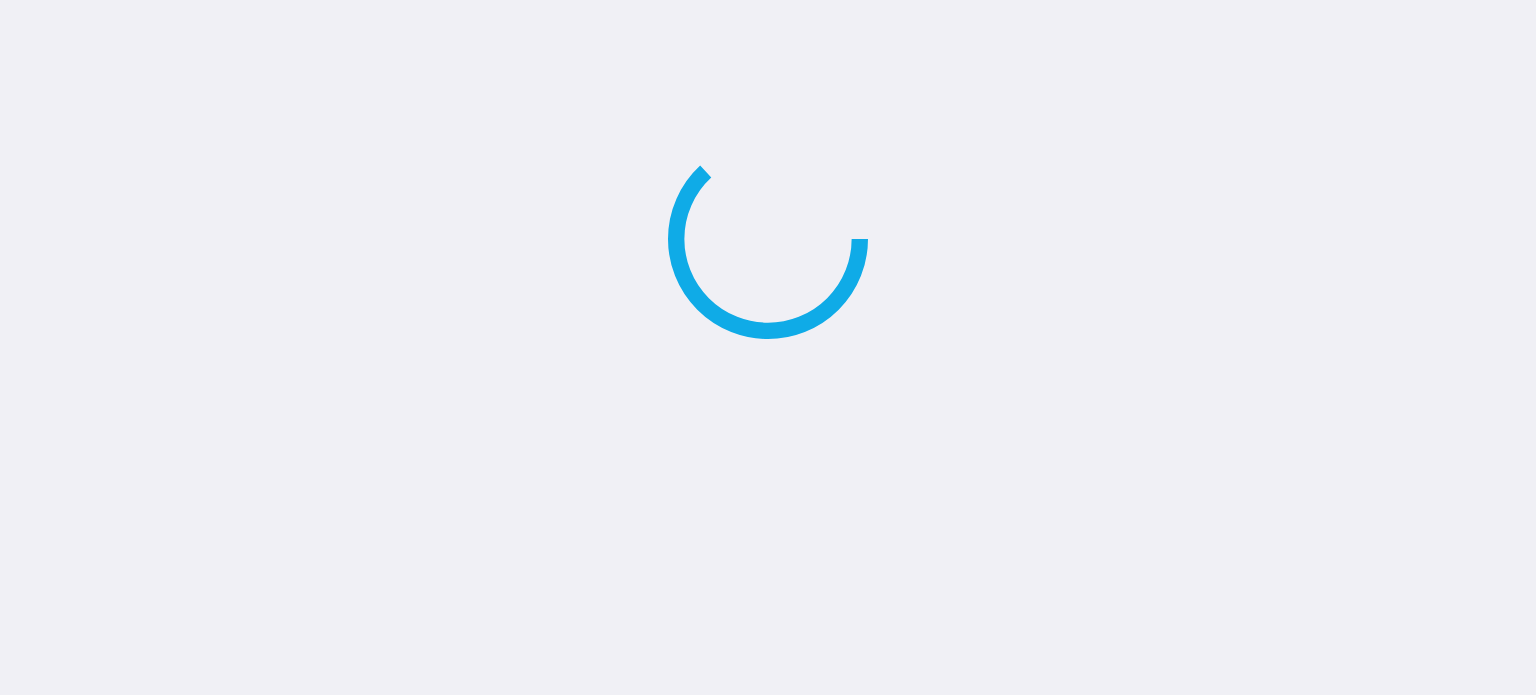 scroll, scrollTop: 0, scrollLeft: 0, axis: both 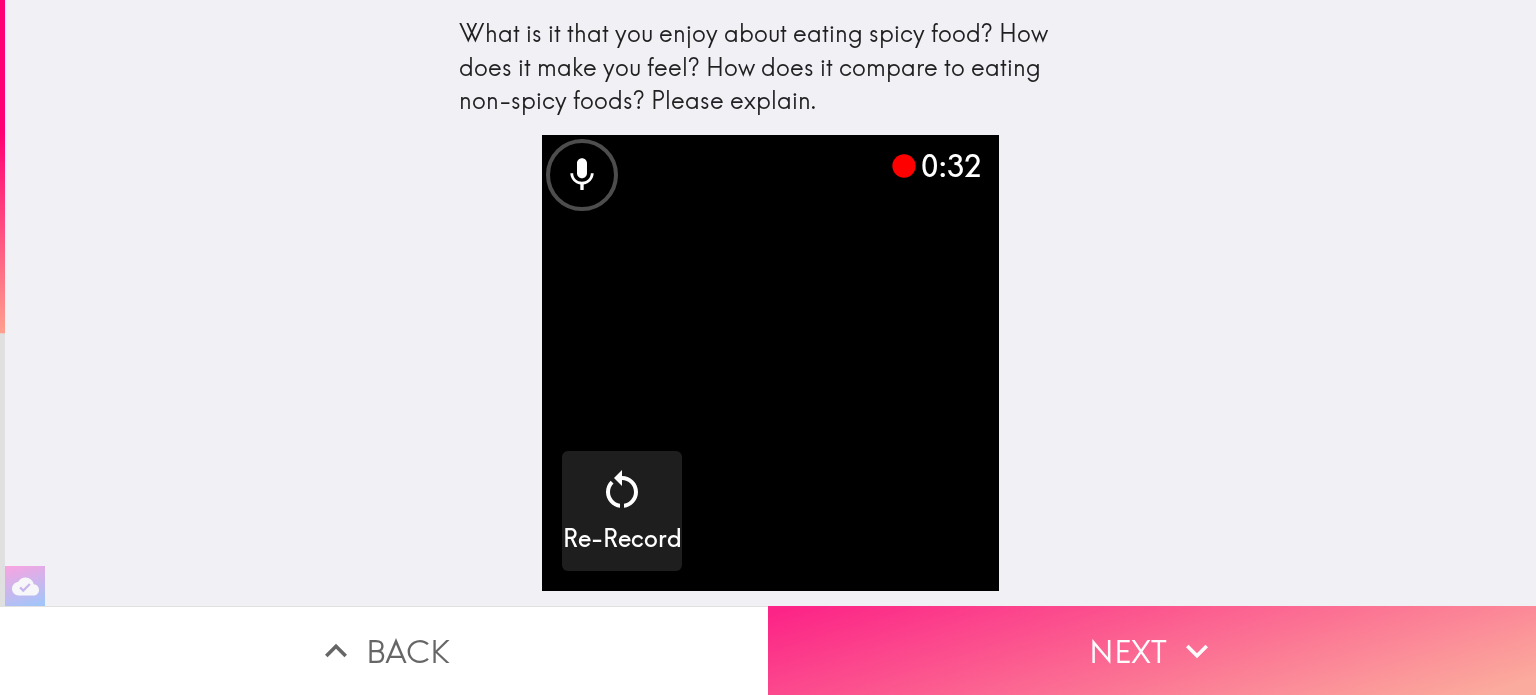 click on "Next" at bounding box center (1152, 650) 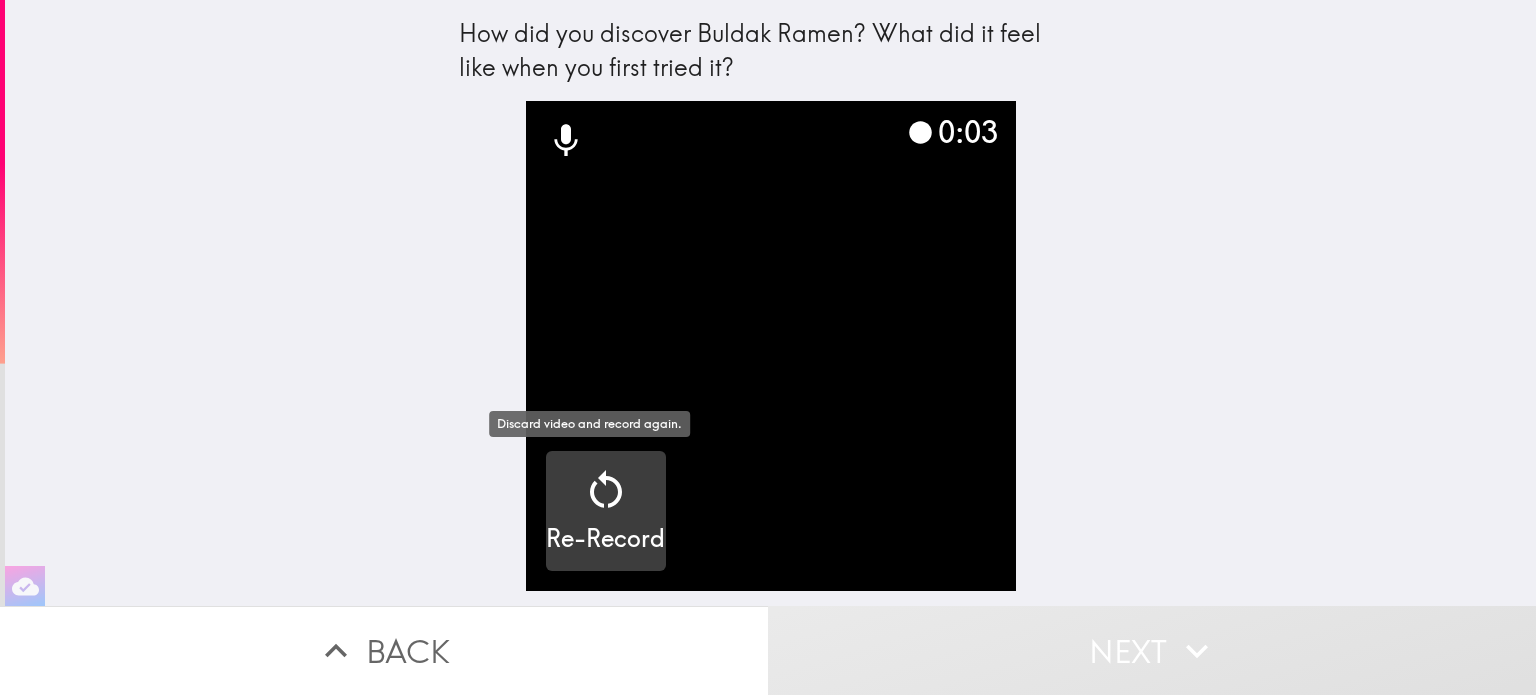 click on "Re-Record" at bounding box center [605, 511] 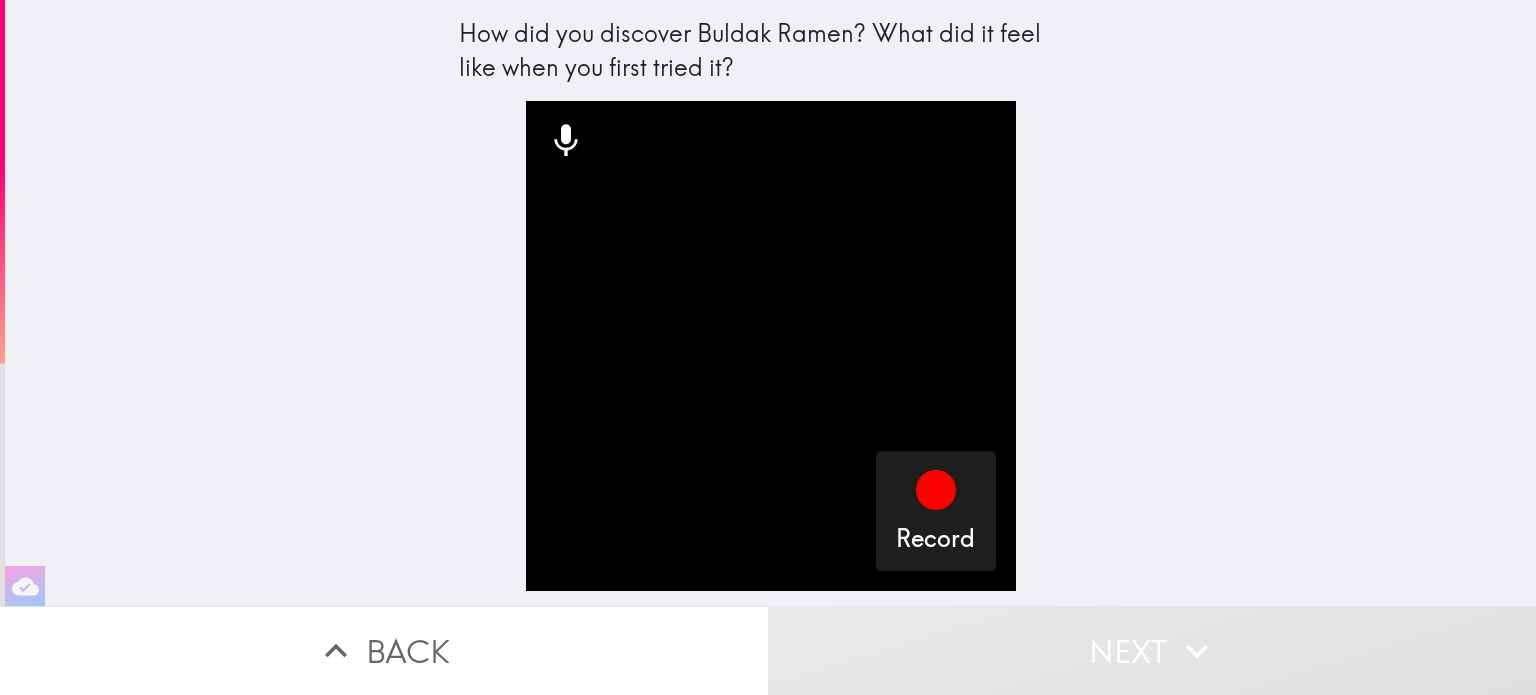 drag, startPoint x: 1152, startPoint y: 3, endPoint x: 1133, endPoint y: 53, distance: 53.488316 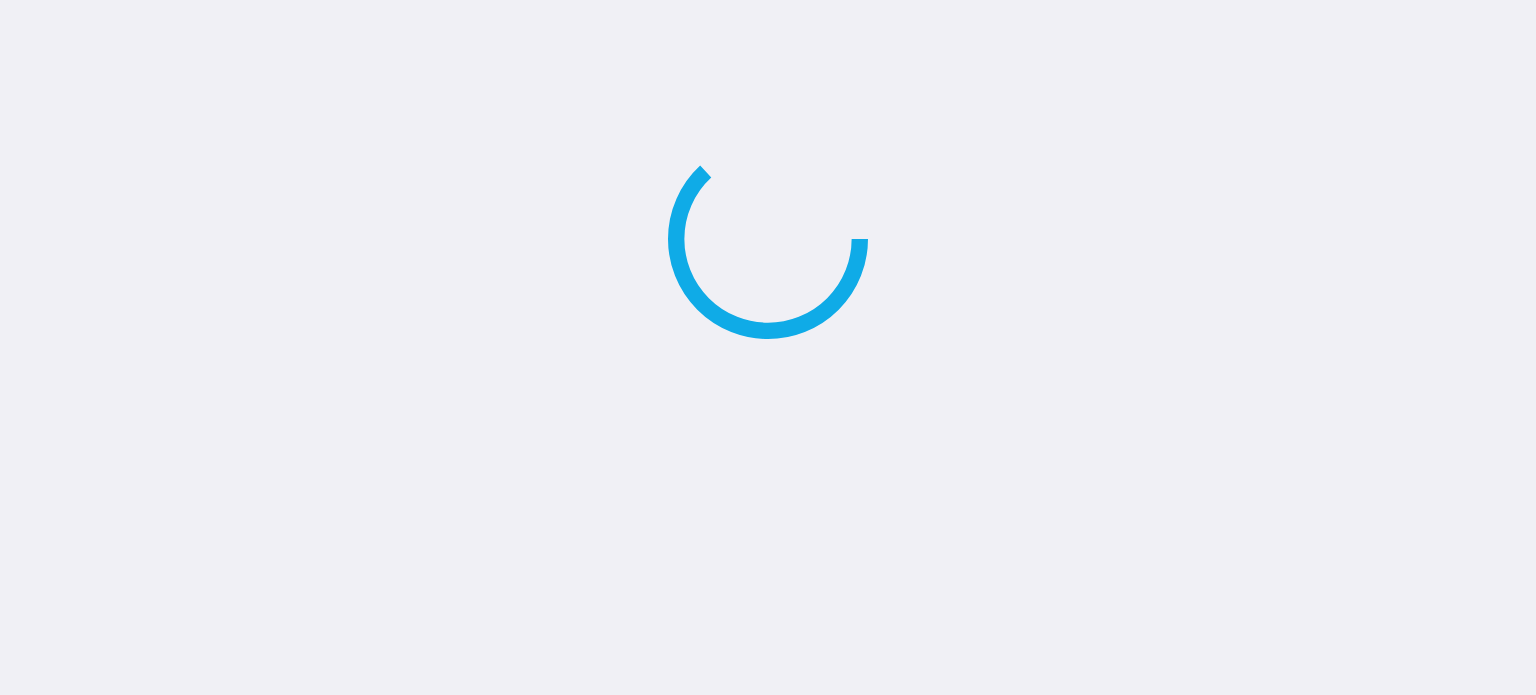 scroll, scrollTop: 0, scrollLeft: 0, axis: both 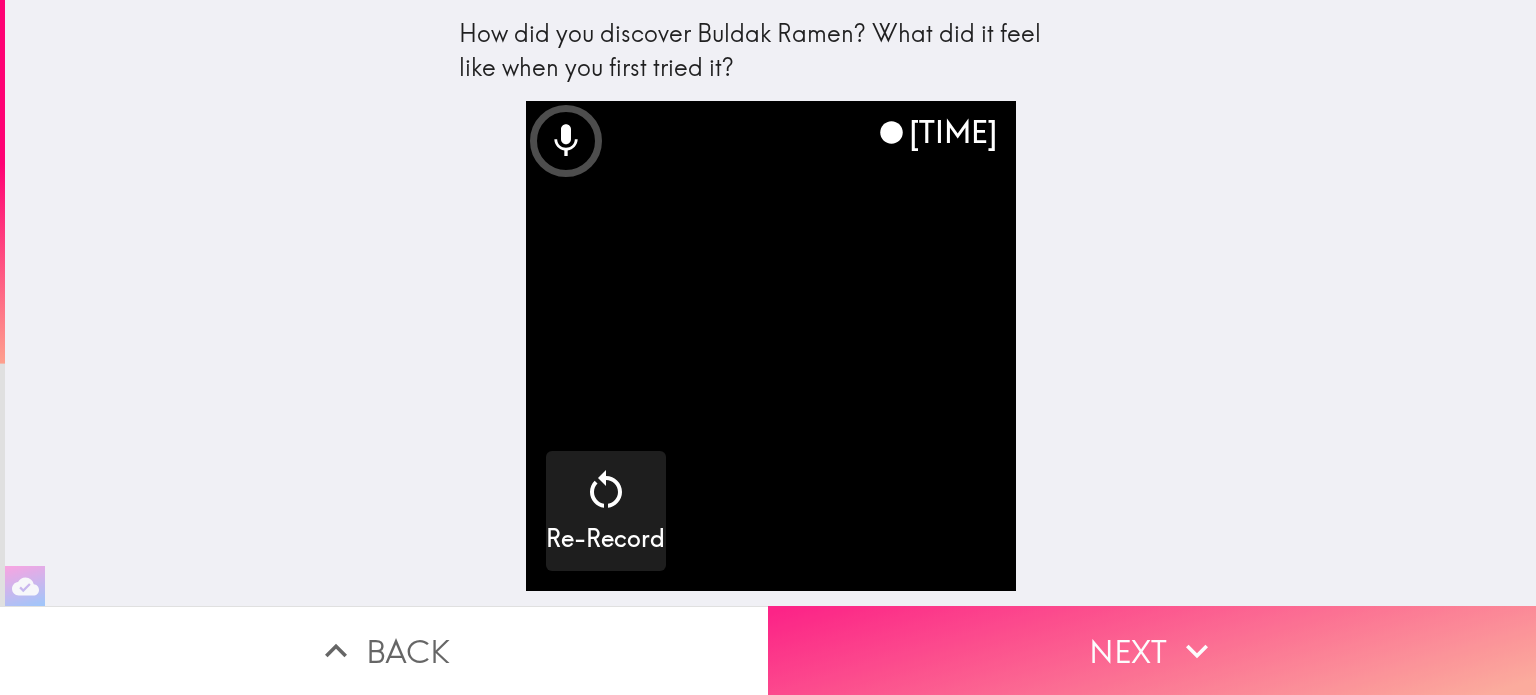 click on "Next" at bounding box center [1152, 650] 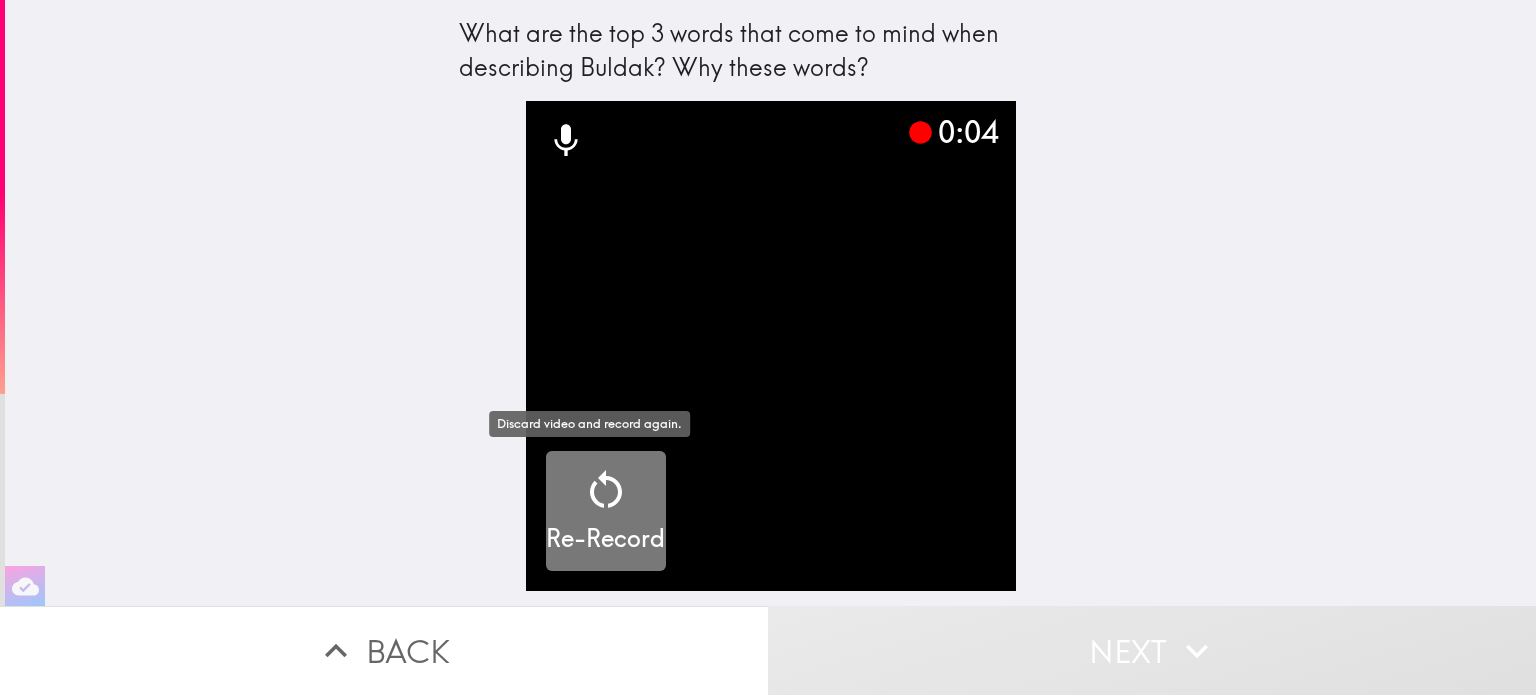 click on "Re-Record" at bounding box center [605, 539] 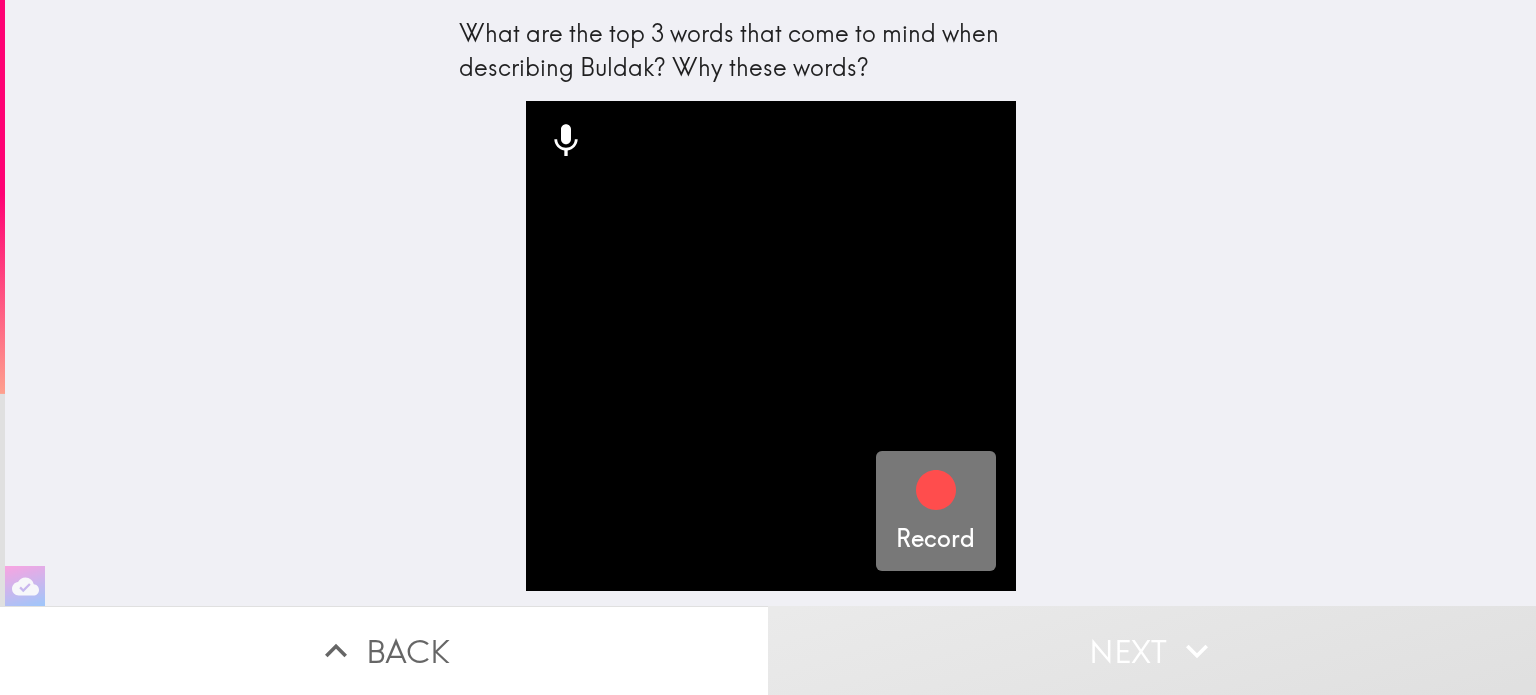 click on "Record" at bounding box center (936, 511) 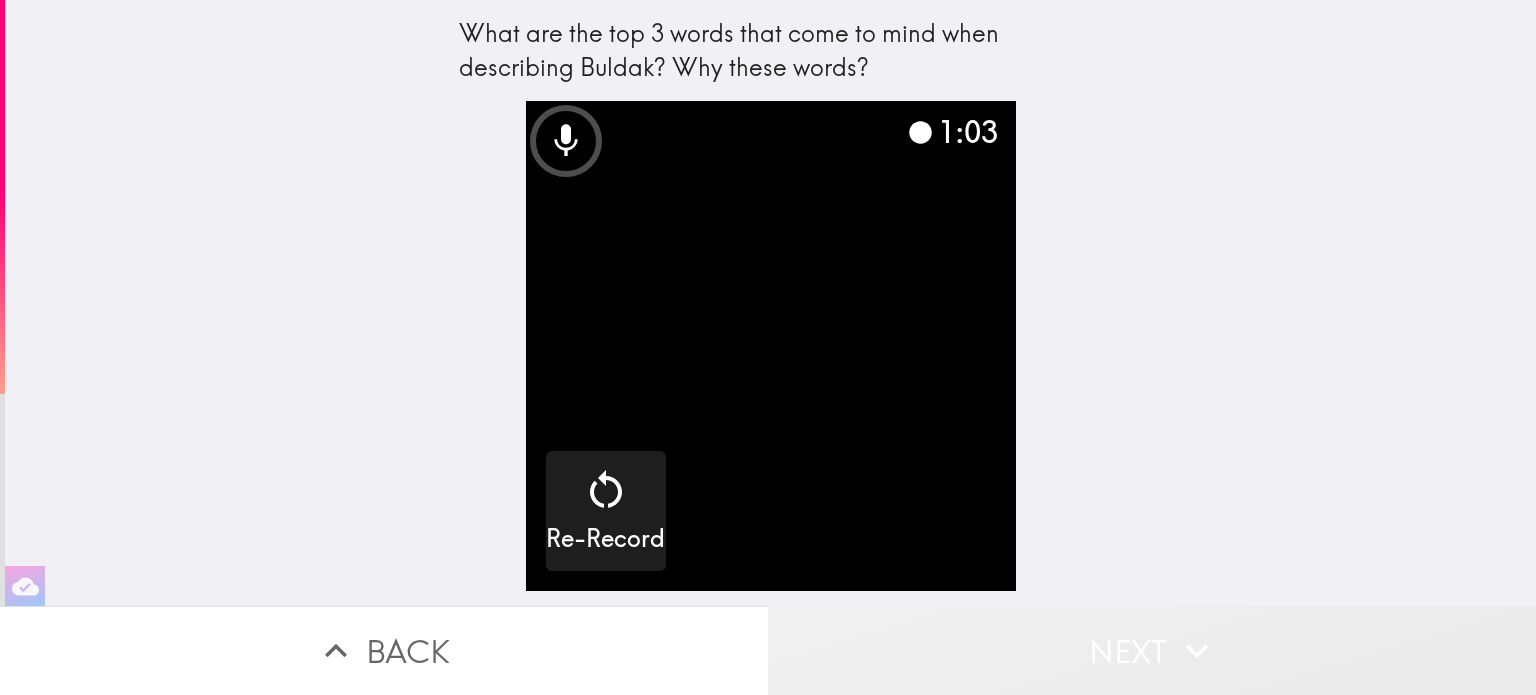 click on "Next" at bounding box center (1152, 650) 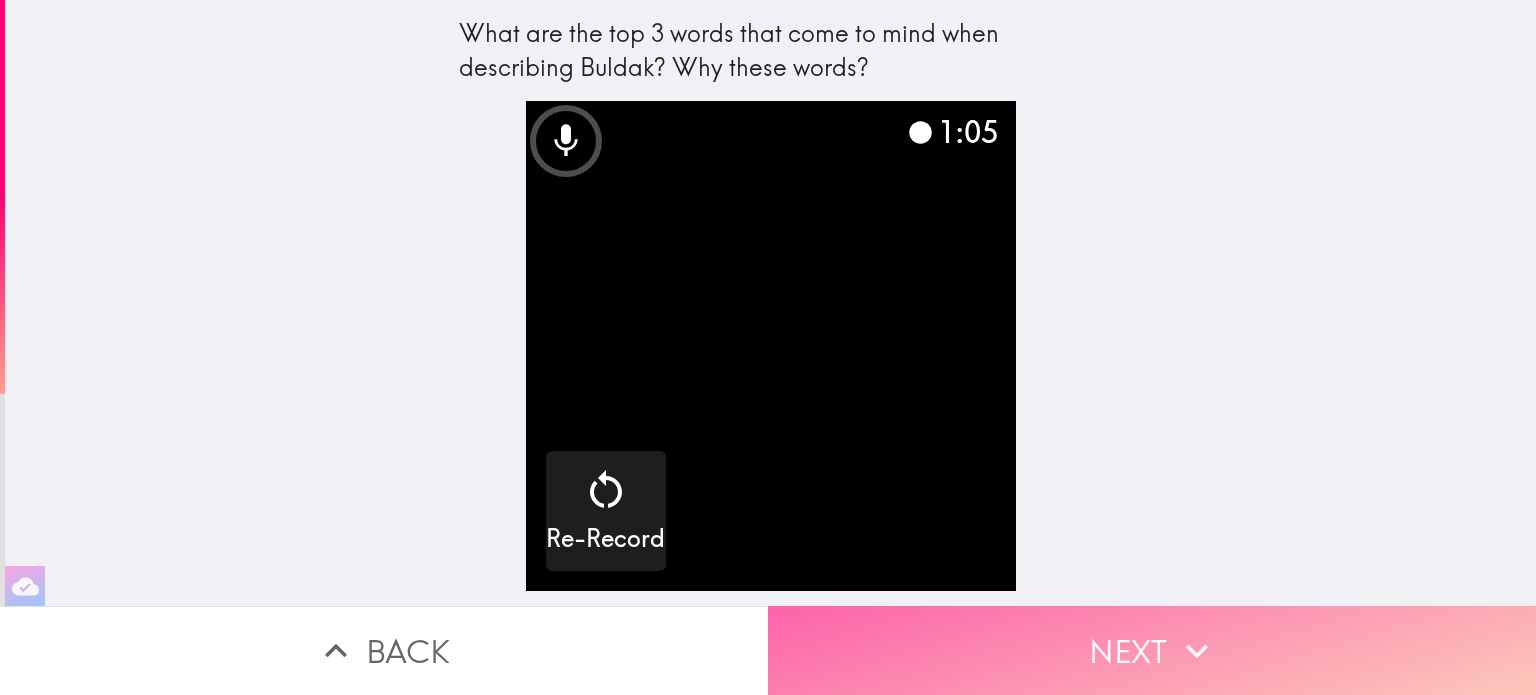 click on "Next" at bounding box center [1152, 650] 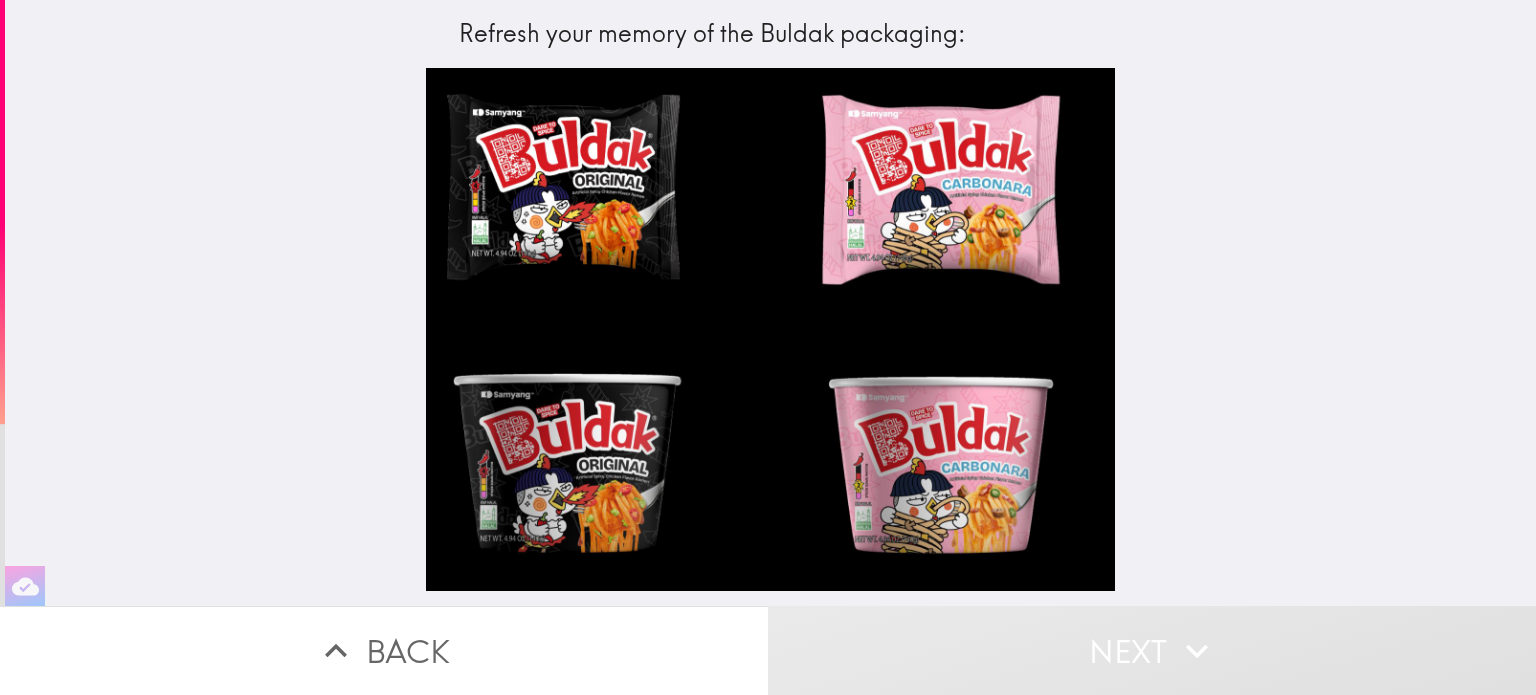 click on "Next" at bounding box center (1152, 650) 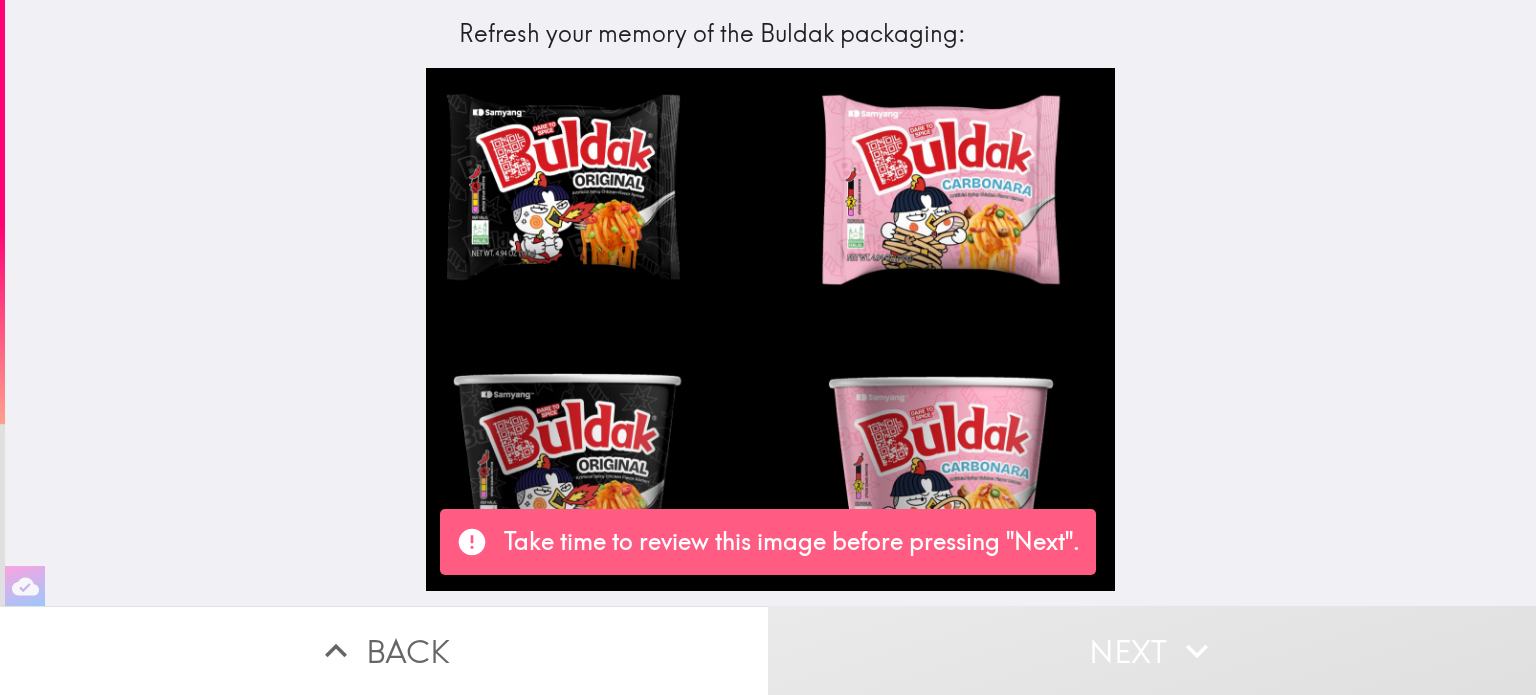 click at bounding box center [770, 330] 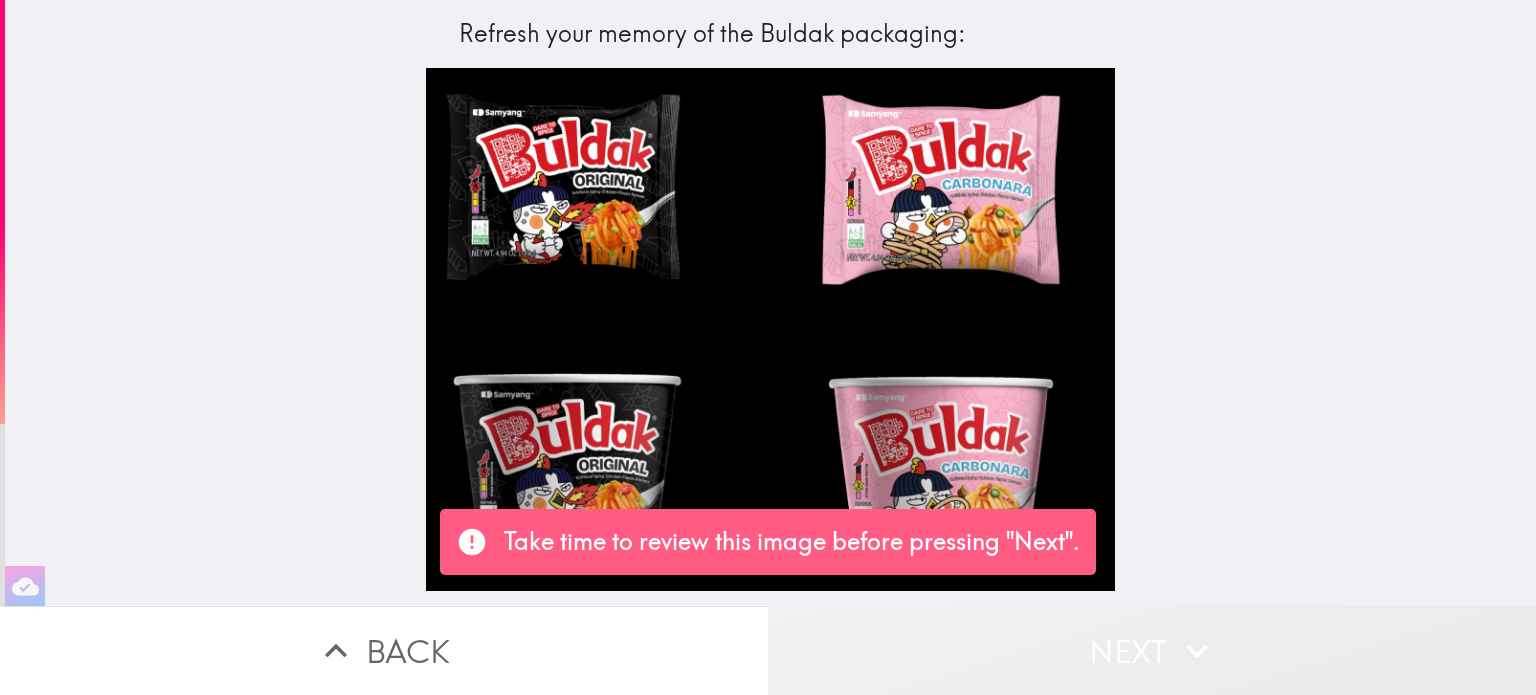 click on "Next" at bounding box center (1152, 650) 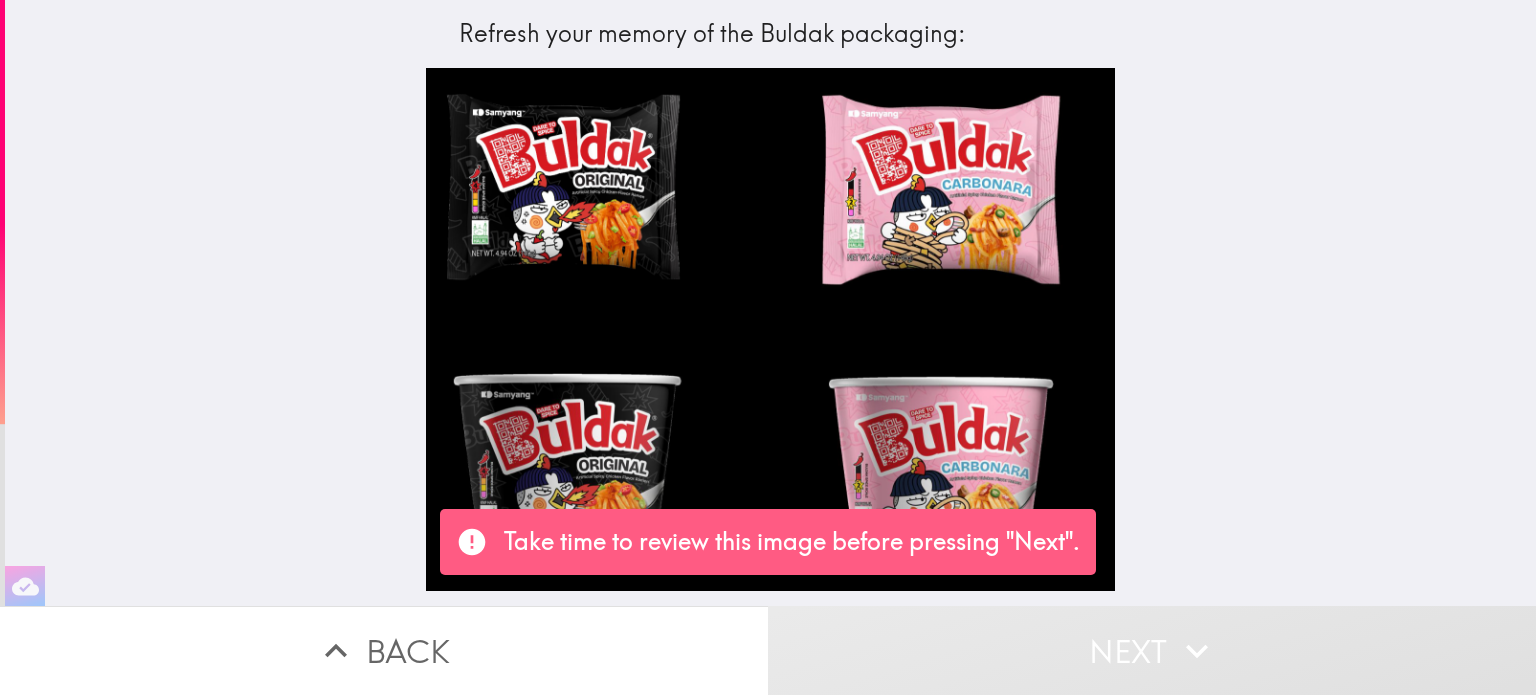 click on "Next" at bounding box center [1152, 650] 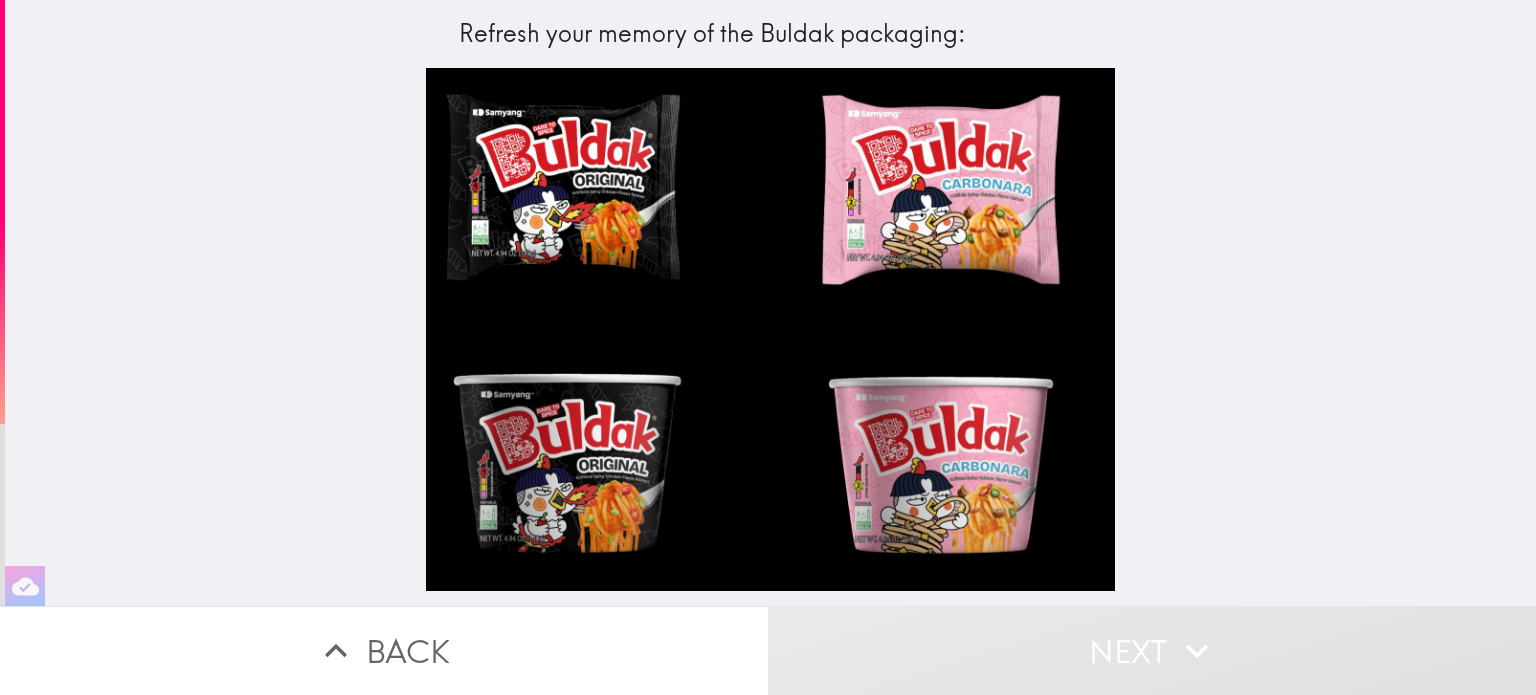 click on "Next" at bounding box center (1152, 650) 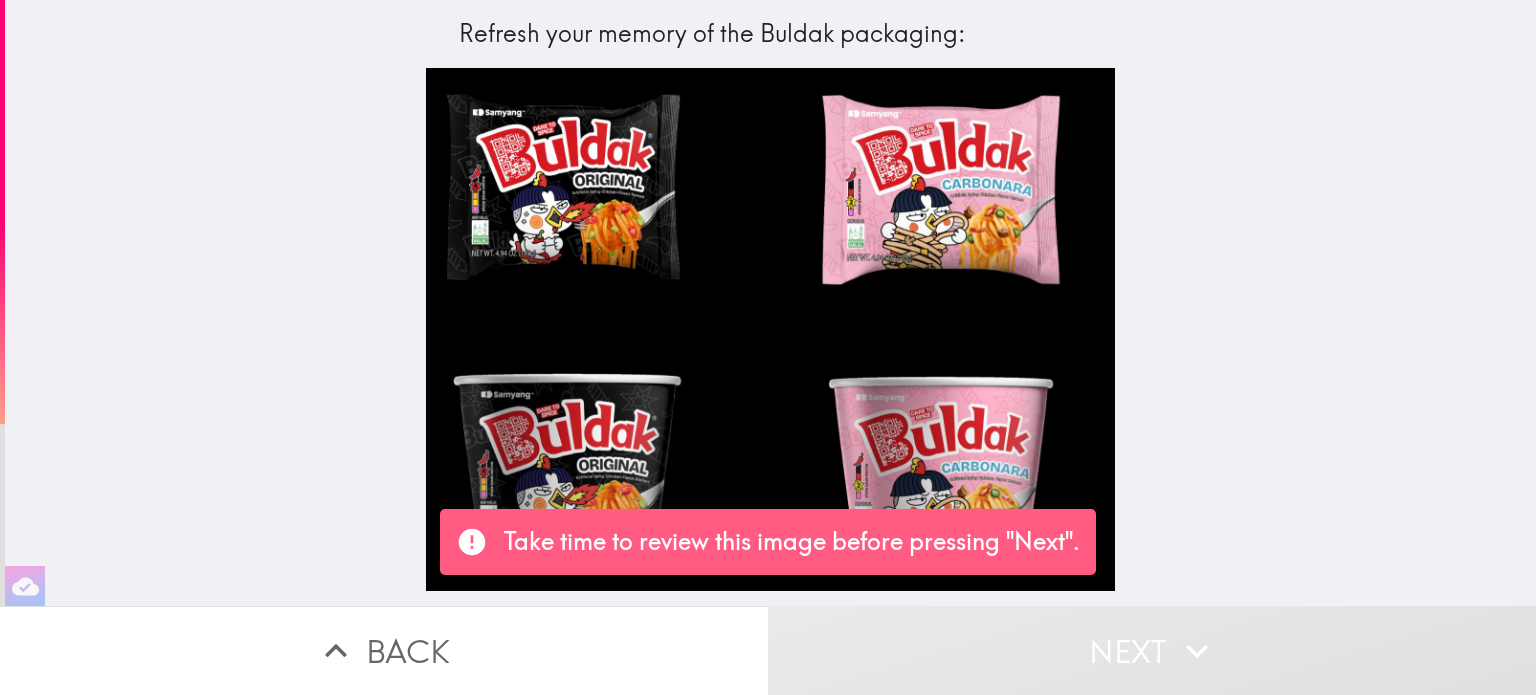 click at bounding box center [770, 337] 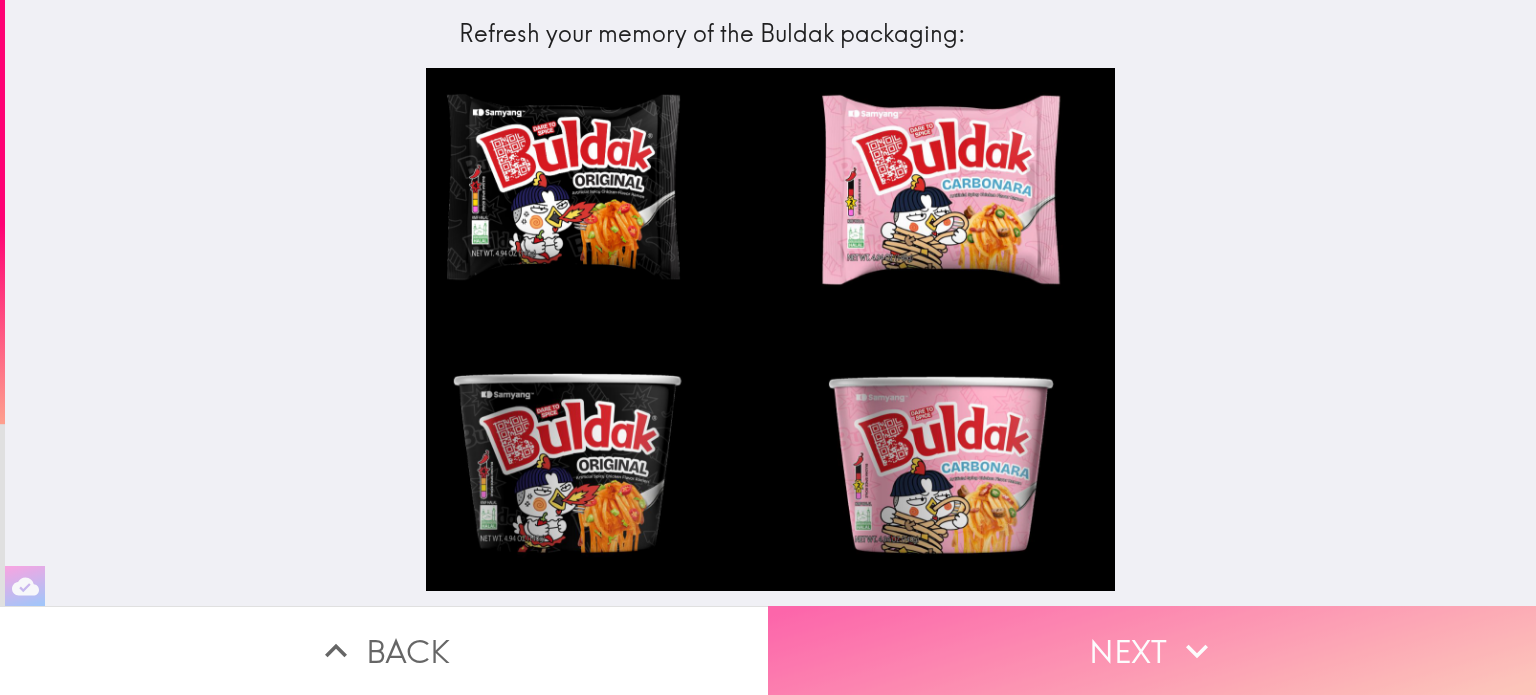 click on "Next" at bounding box center (1152, 650) 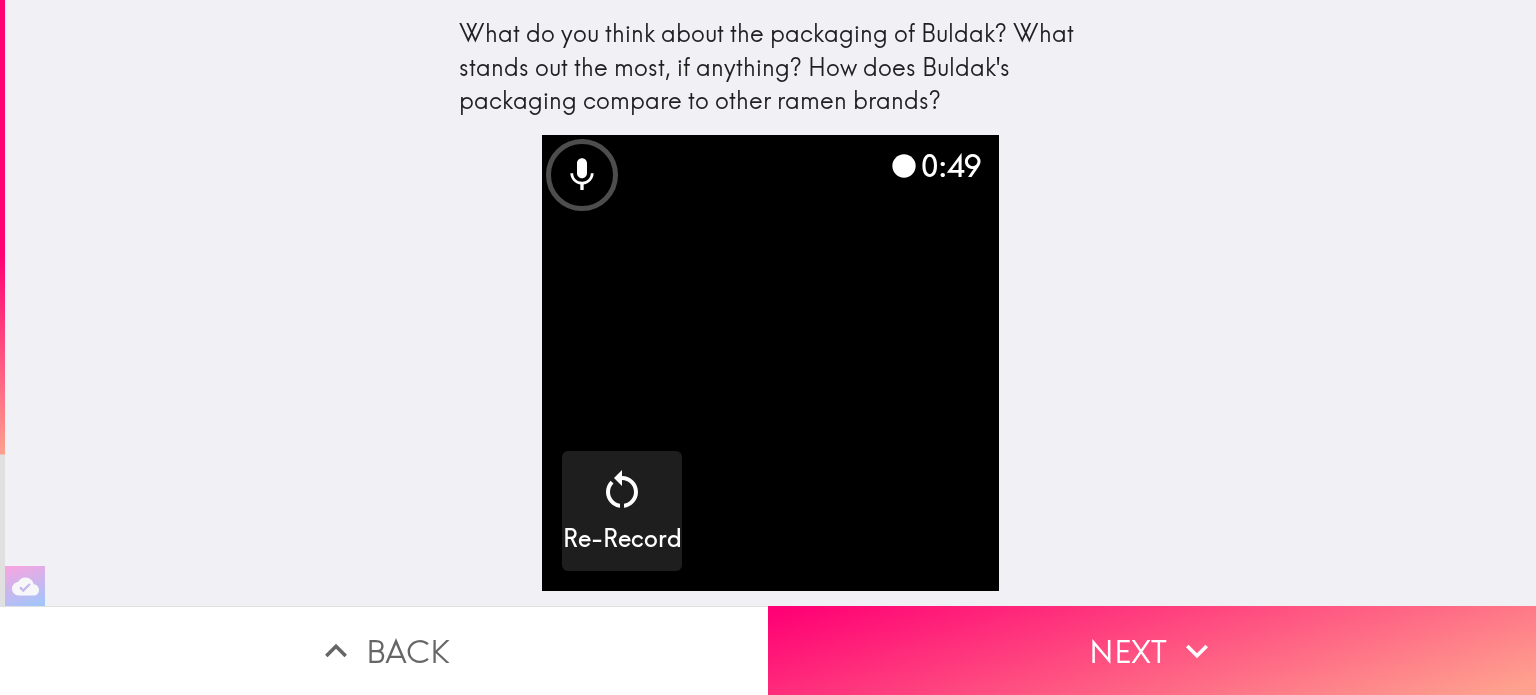 drag, startPoint x: 996, startPoint y: 101, endPoint x: 696, endPoint y: 100, distance: 300.00168 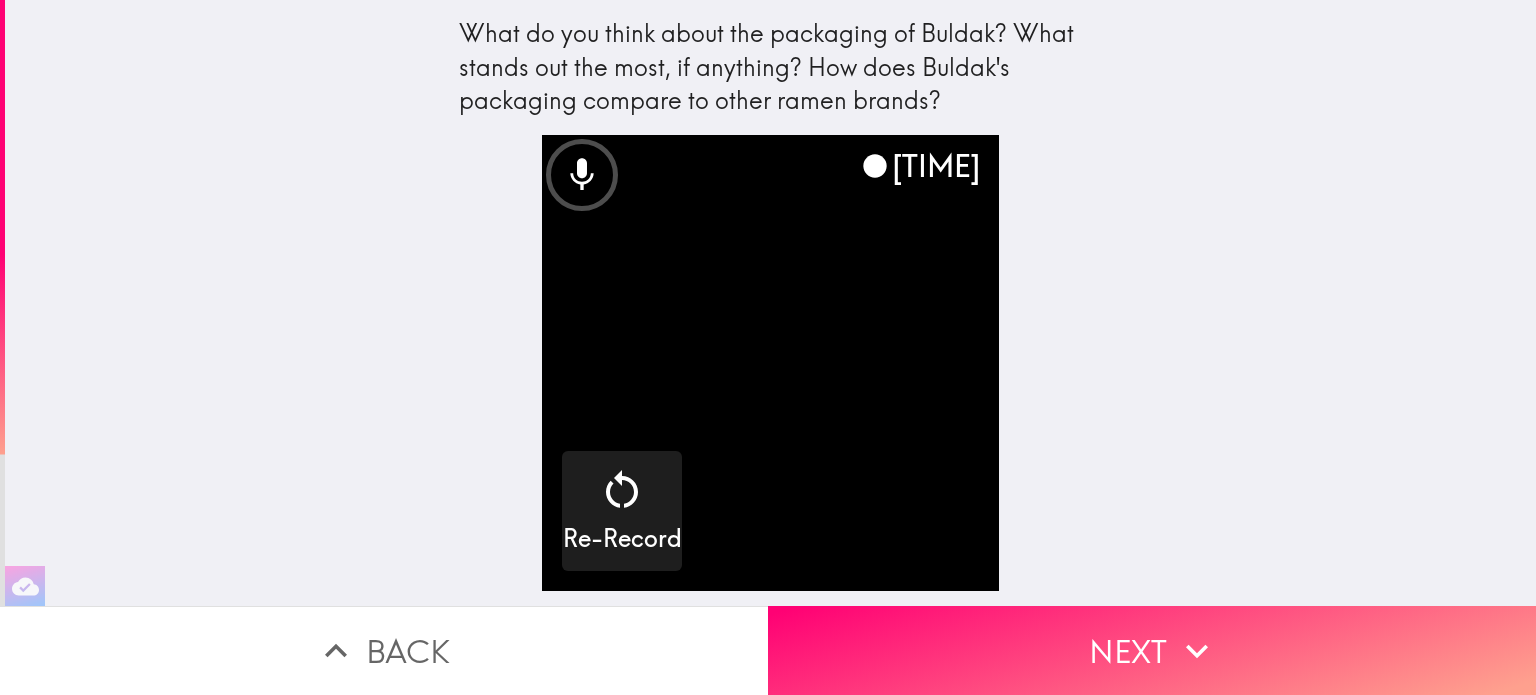 drag, startPoint x: 439, startPoint y: 22, endPoint x: 1415, endPoint y: 115, distance: 980.42084 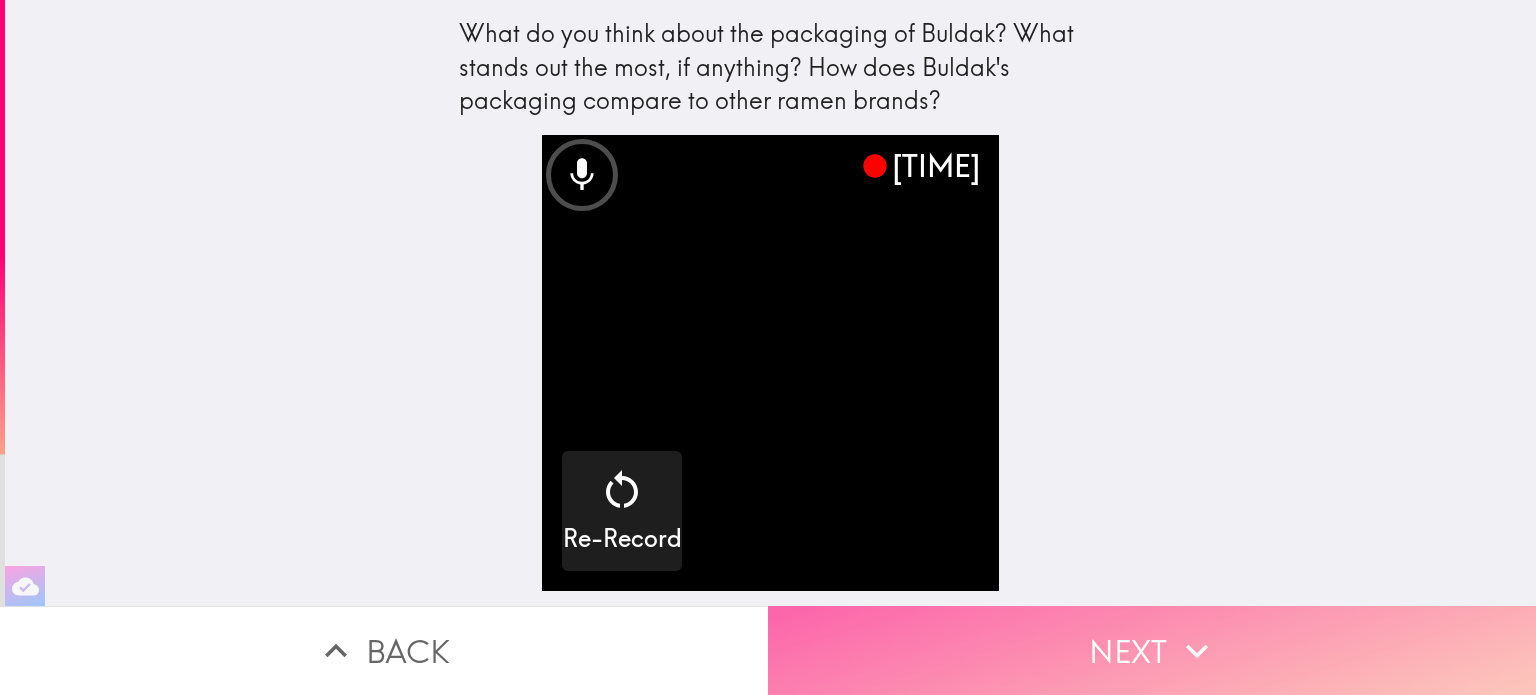 click on "Next" at bounding box center [1152, 650] 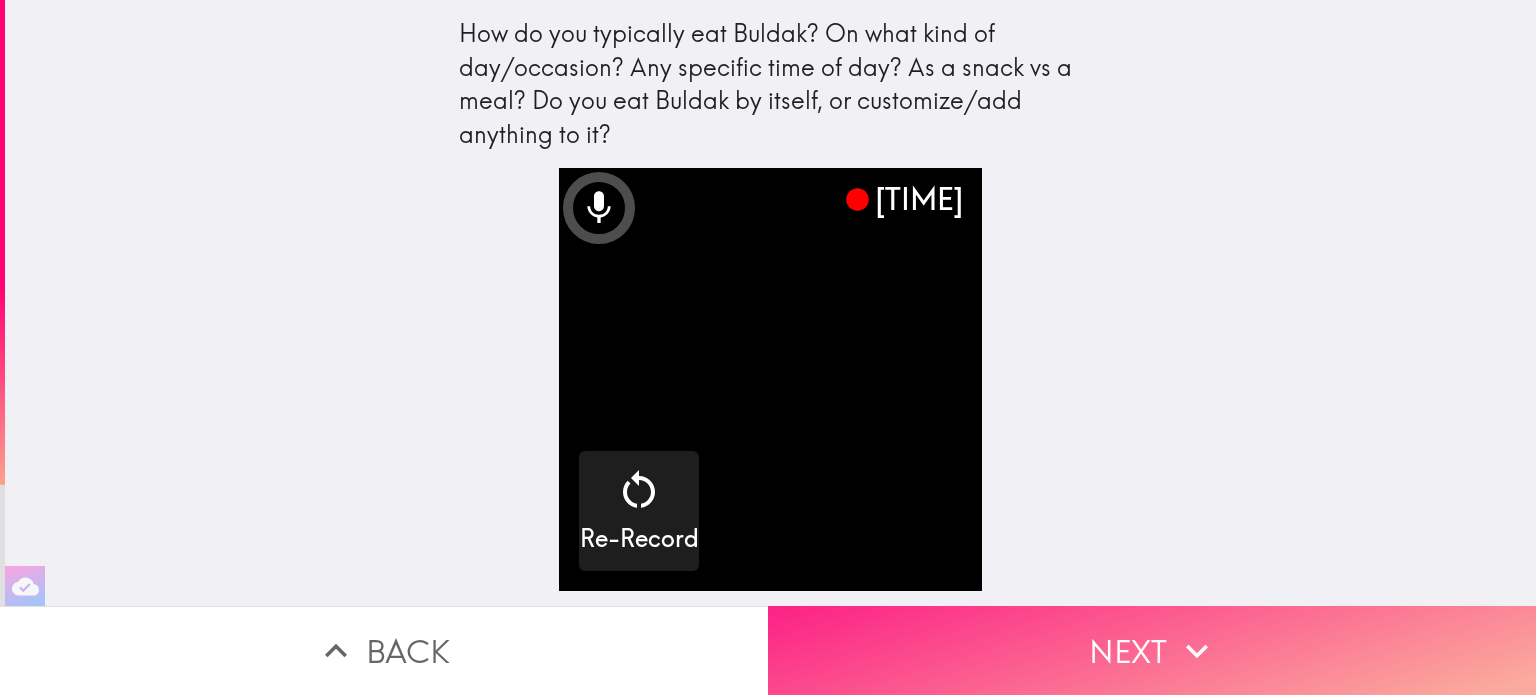 click on "Next" at bounding box center [1152, 650] 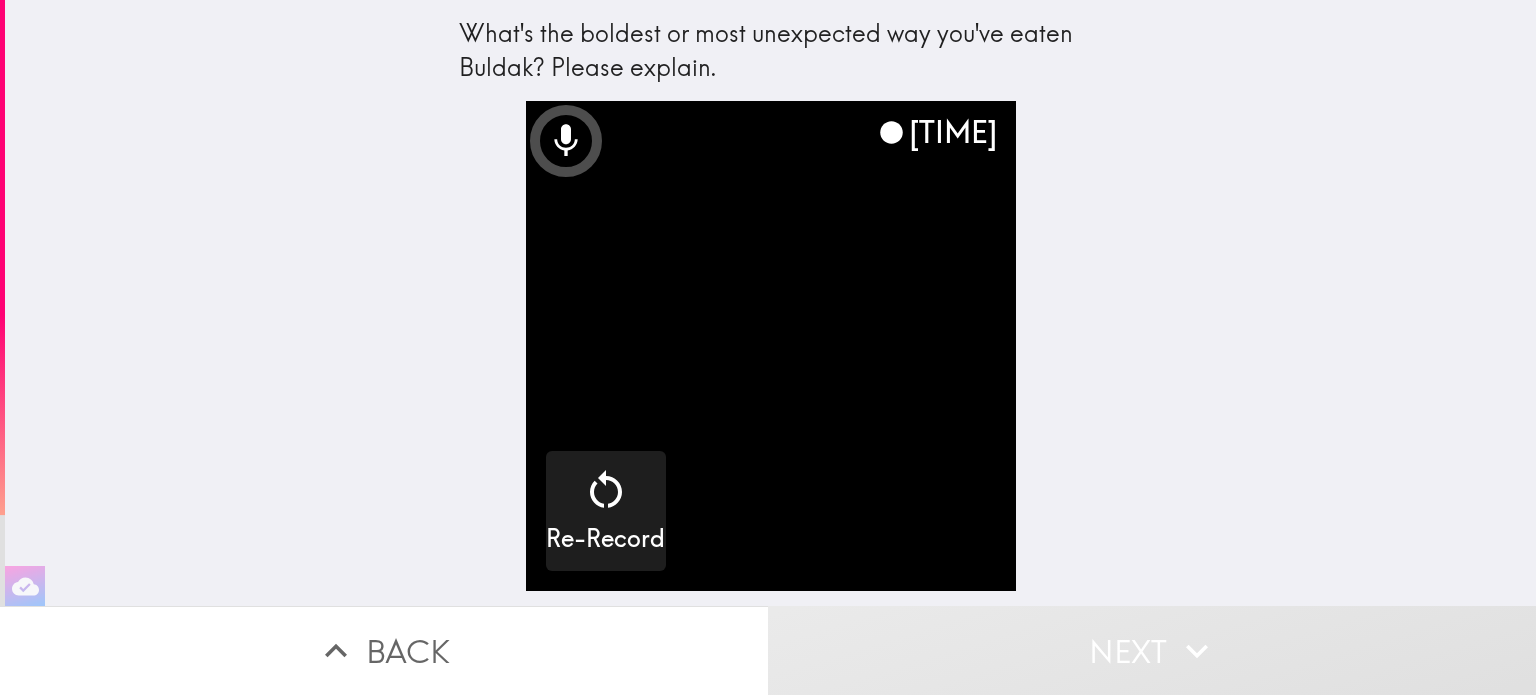 click on "Next" at bounding box center [1152, 650] 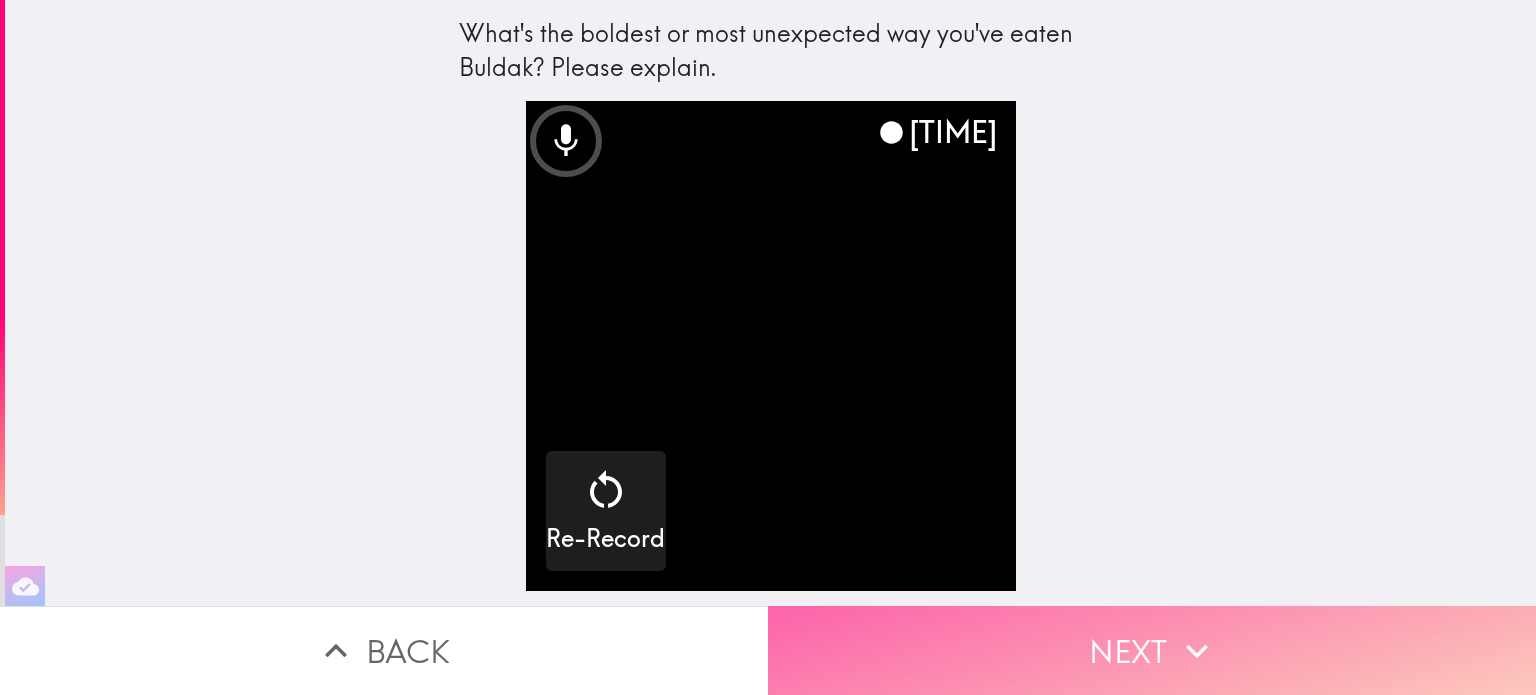 click on "Next" at bounding box center (1152, 650) 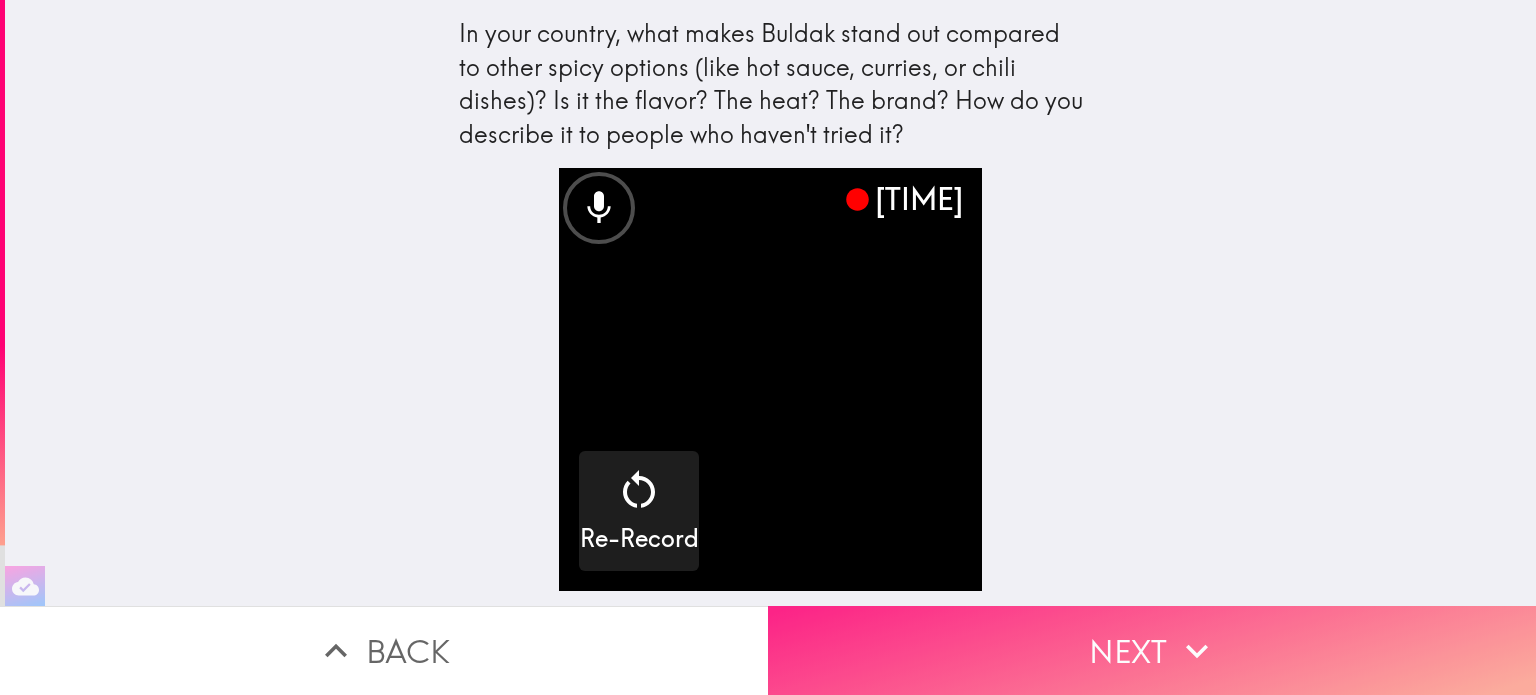 click on "Next" at bounding box center (1152, 650) 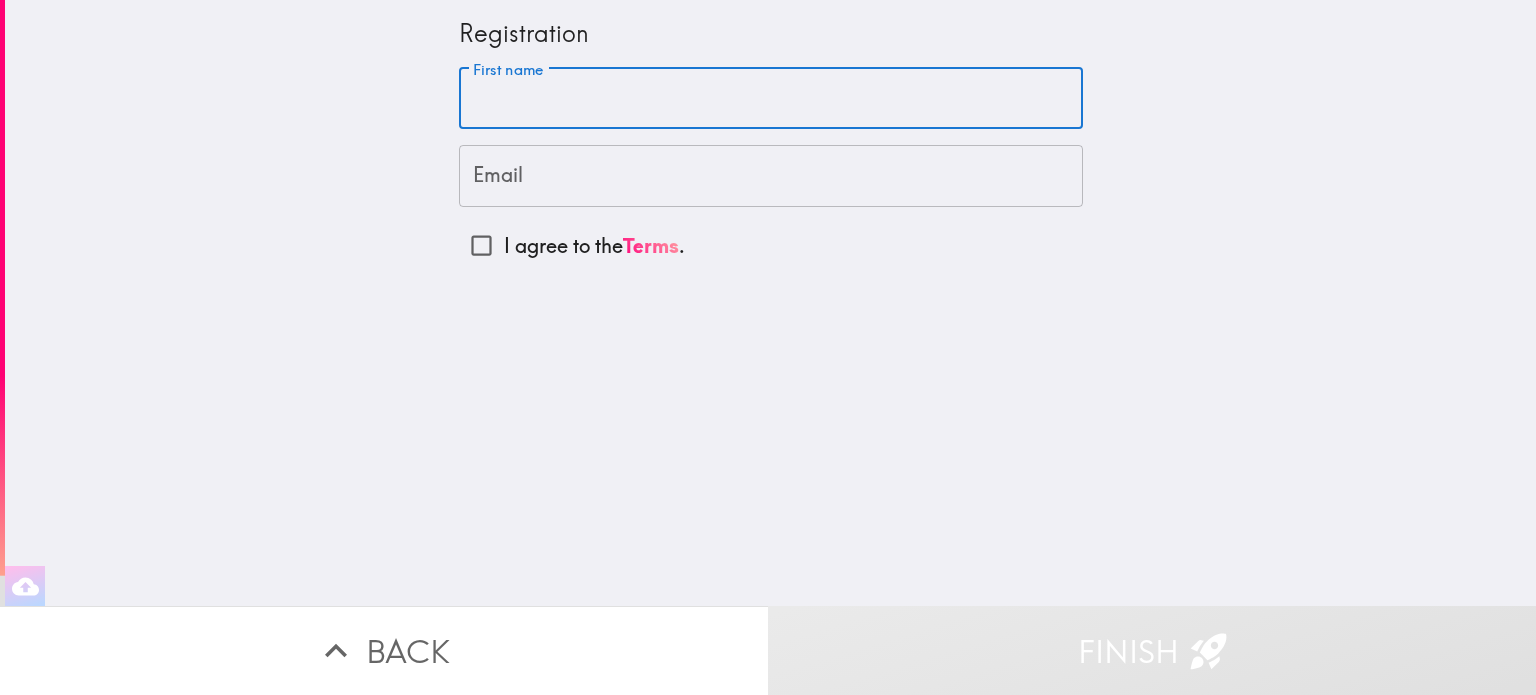 click on "First name" at bounding box center (771, 99) 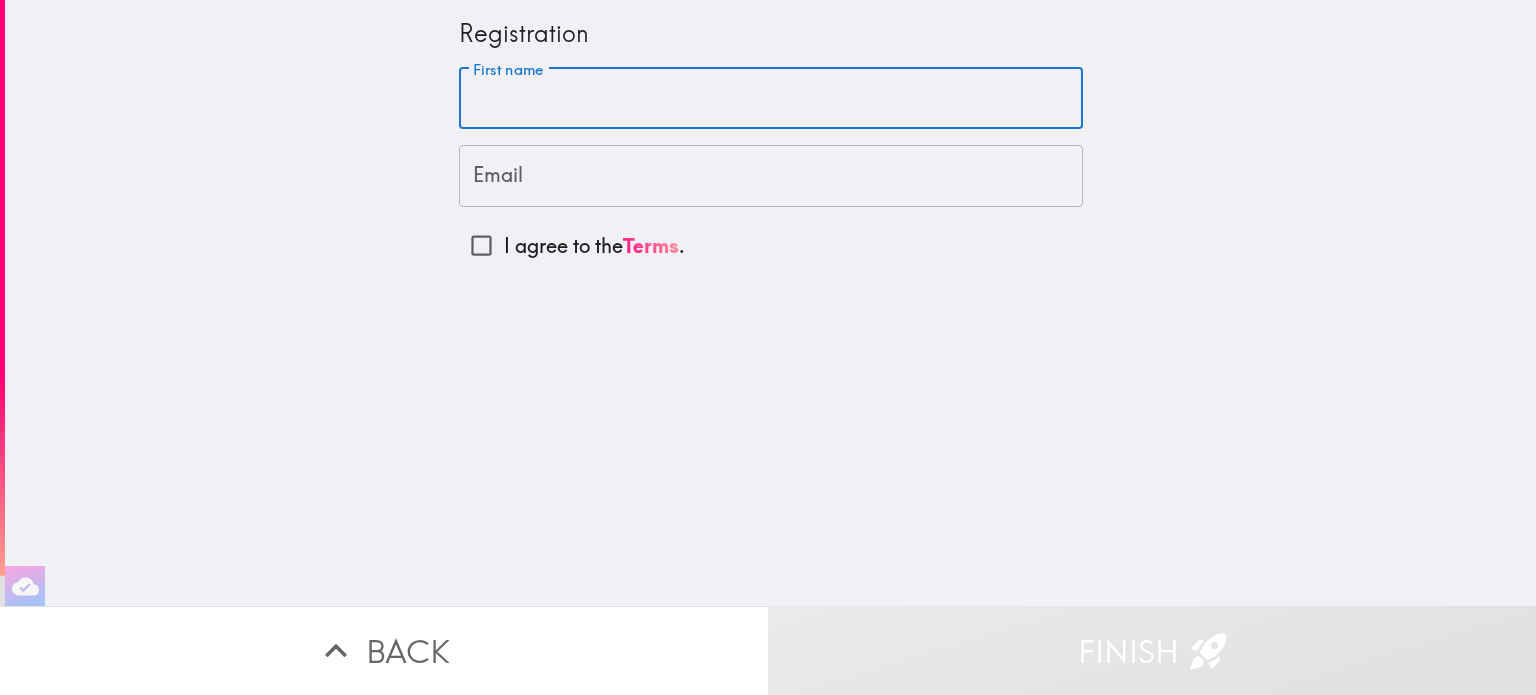 type on "[FIRST]" 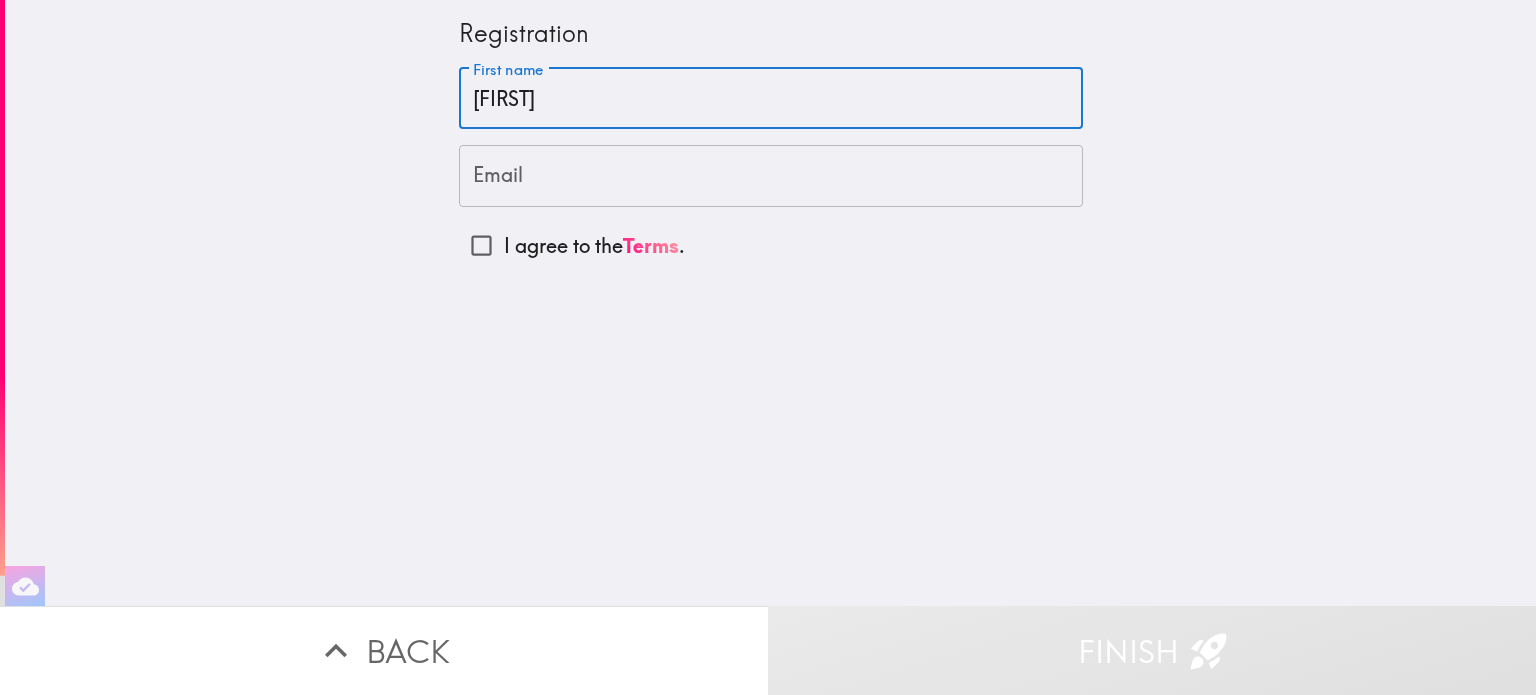 type on "[EMAIL_ADDRESS]" 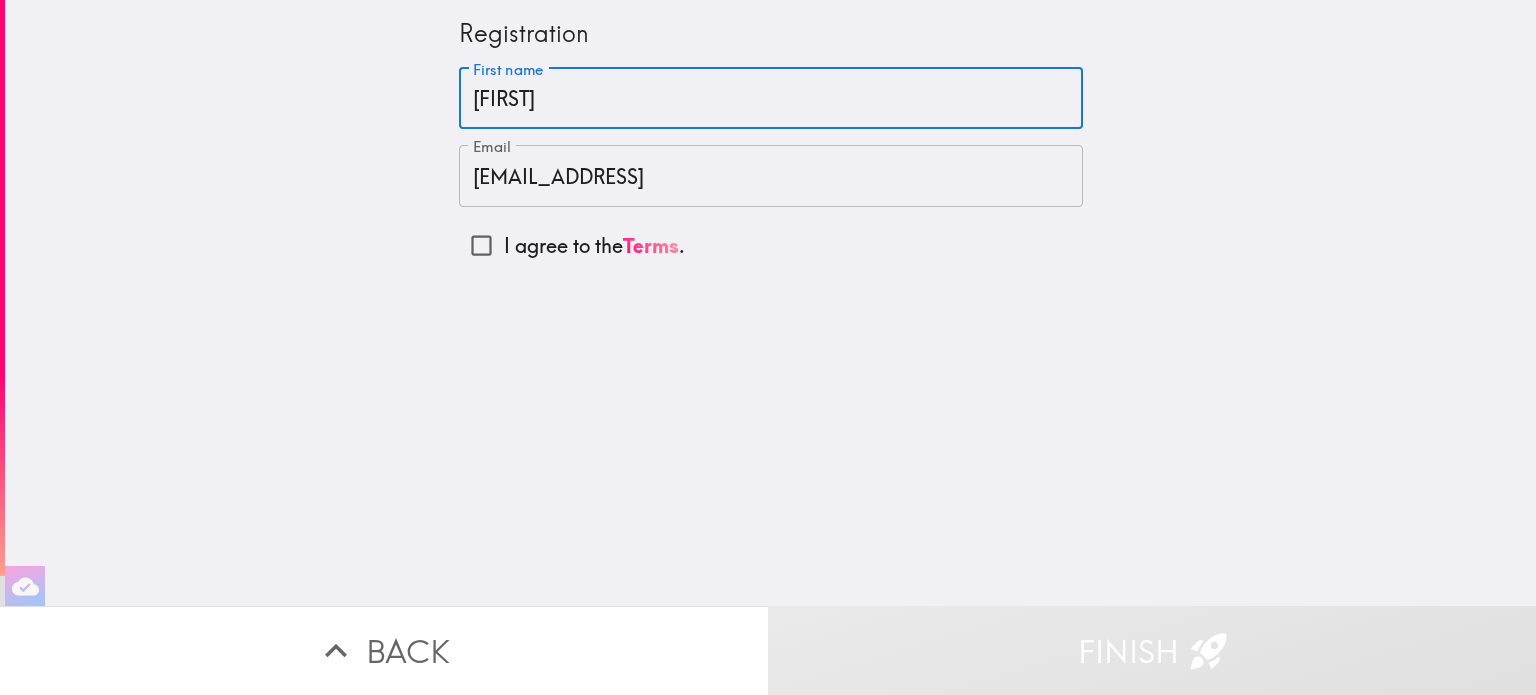 click on "I agree to the  Terms ." at bounding box center [481, 245] 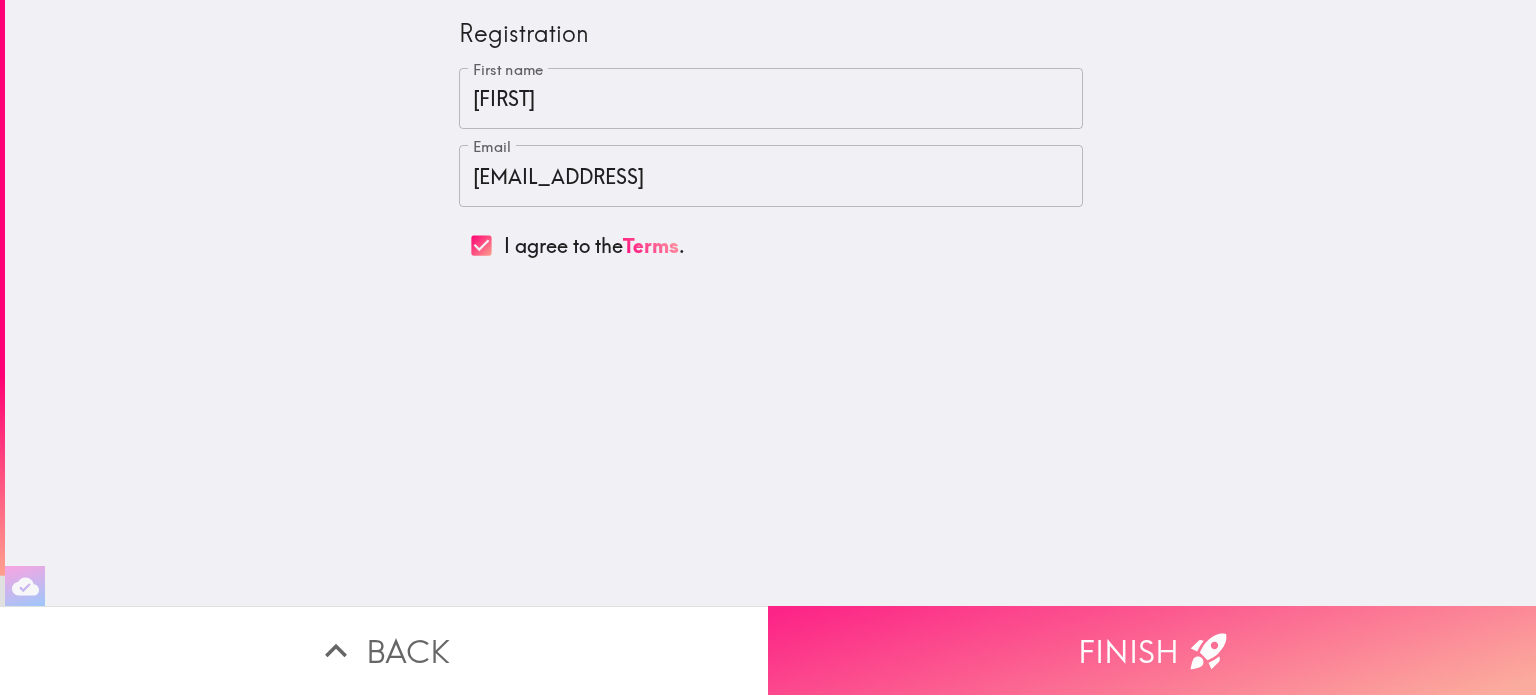 click on "Finish" at bounding box center [1152, 650] 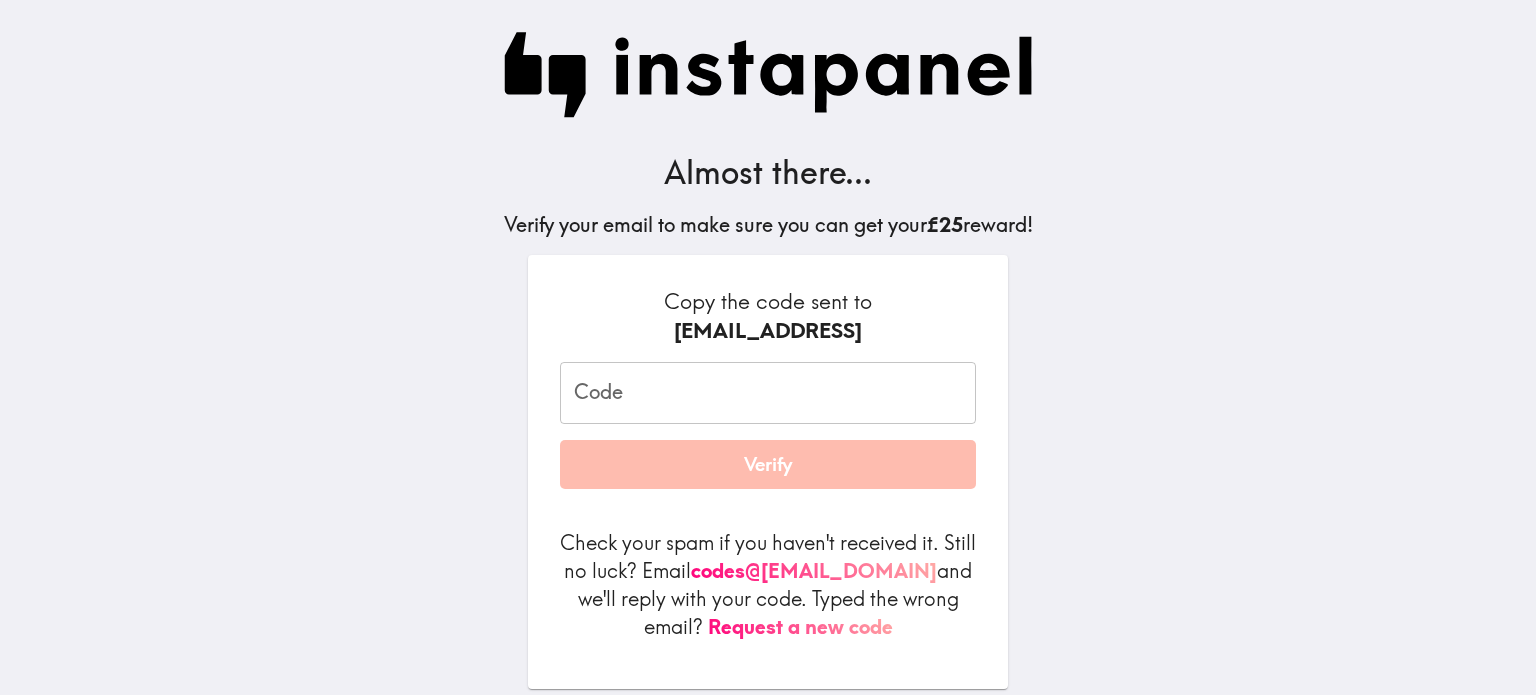 click on "Code" at bounding box center (768, 393) 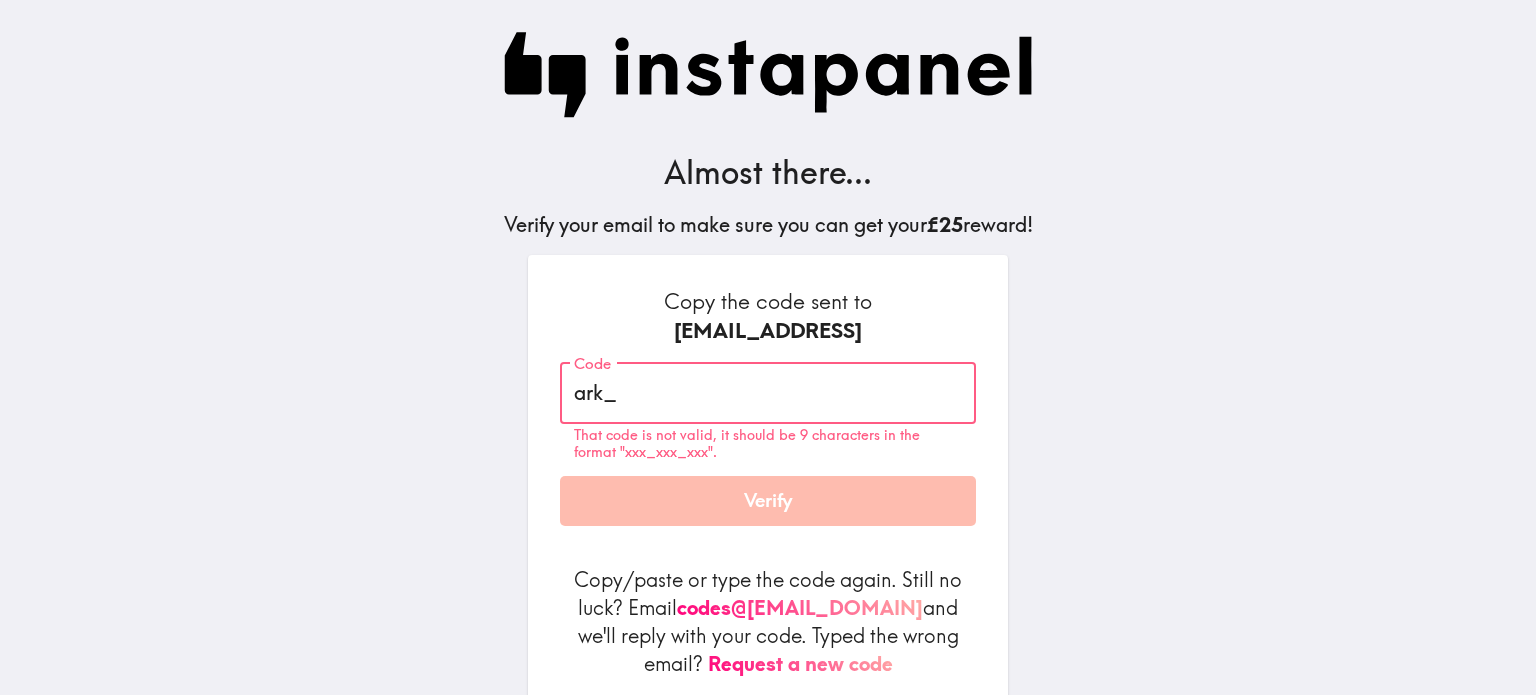 paste on "nTt_TB2" 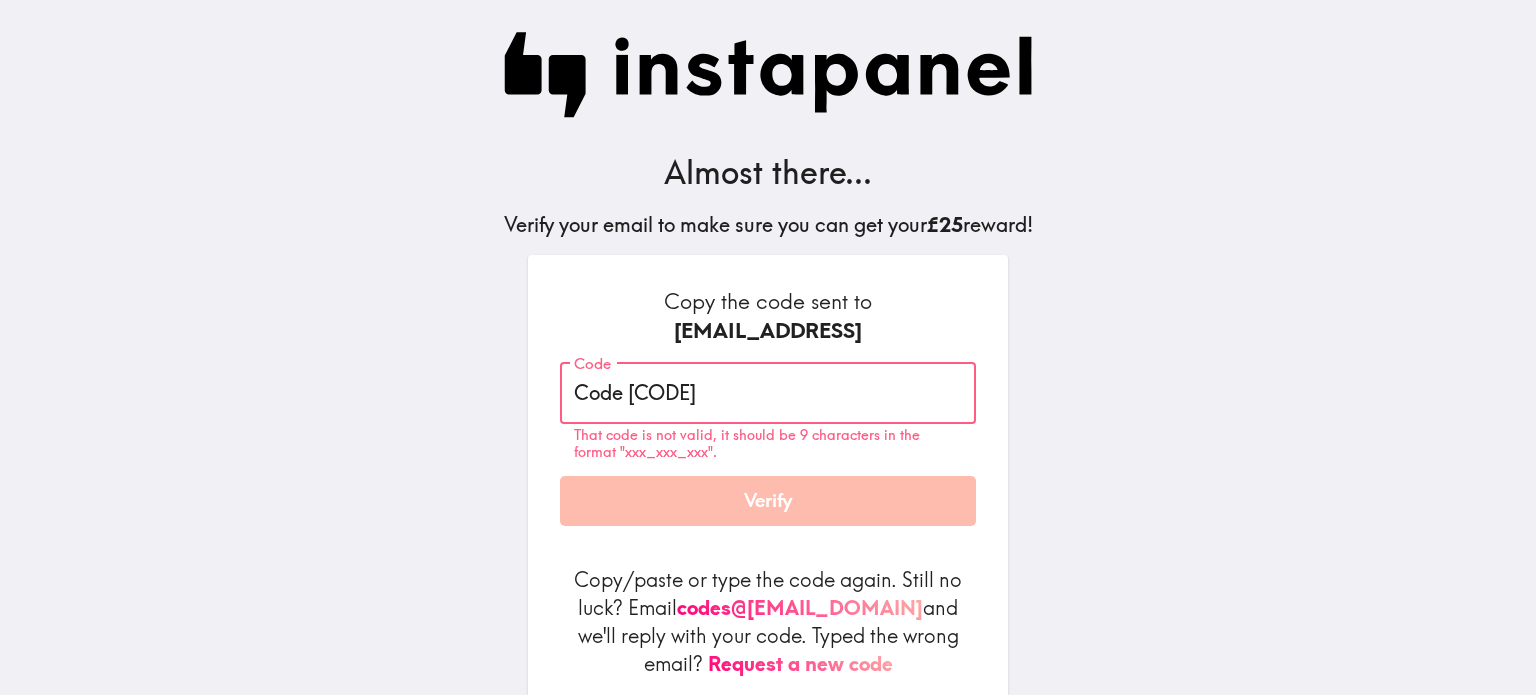 type on "Code [CODE]" 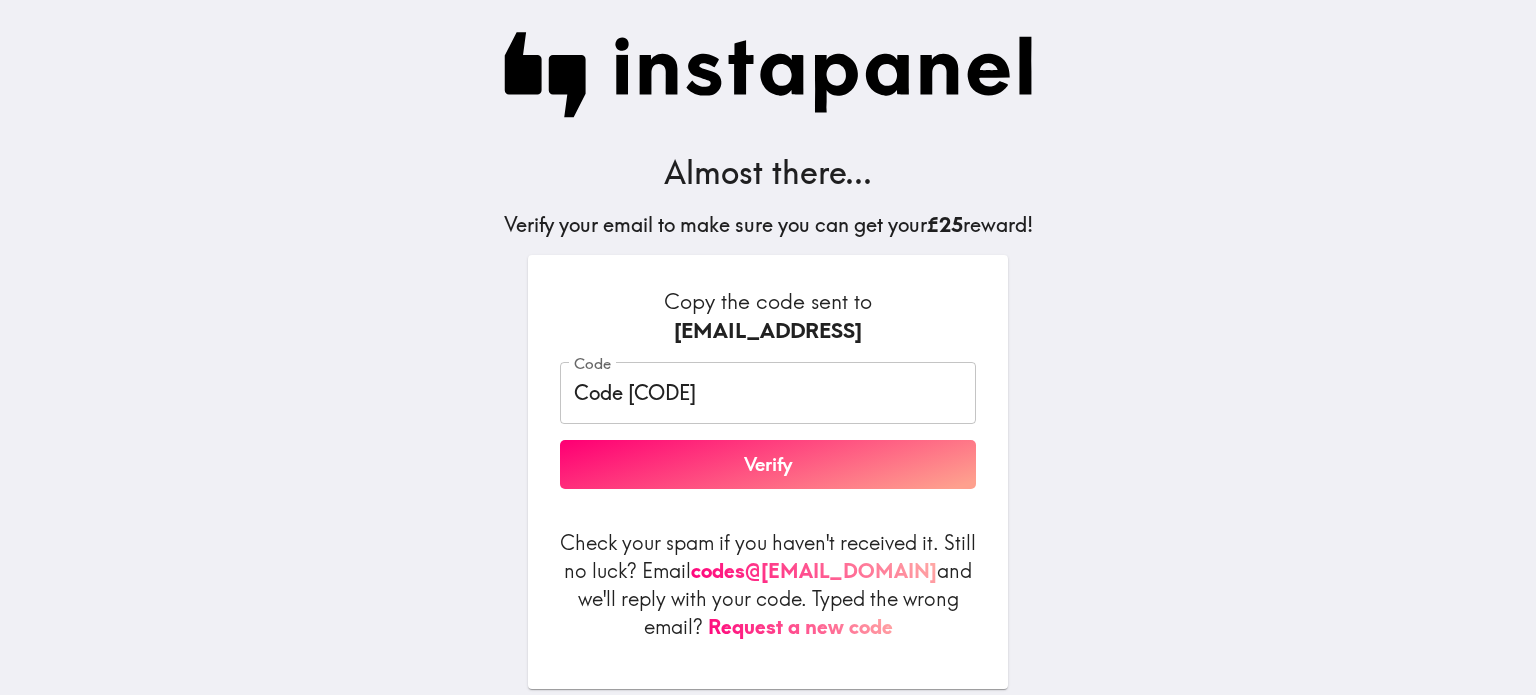 click on "Code [CODE] Code Verify" at bounding box center (768, 425) 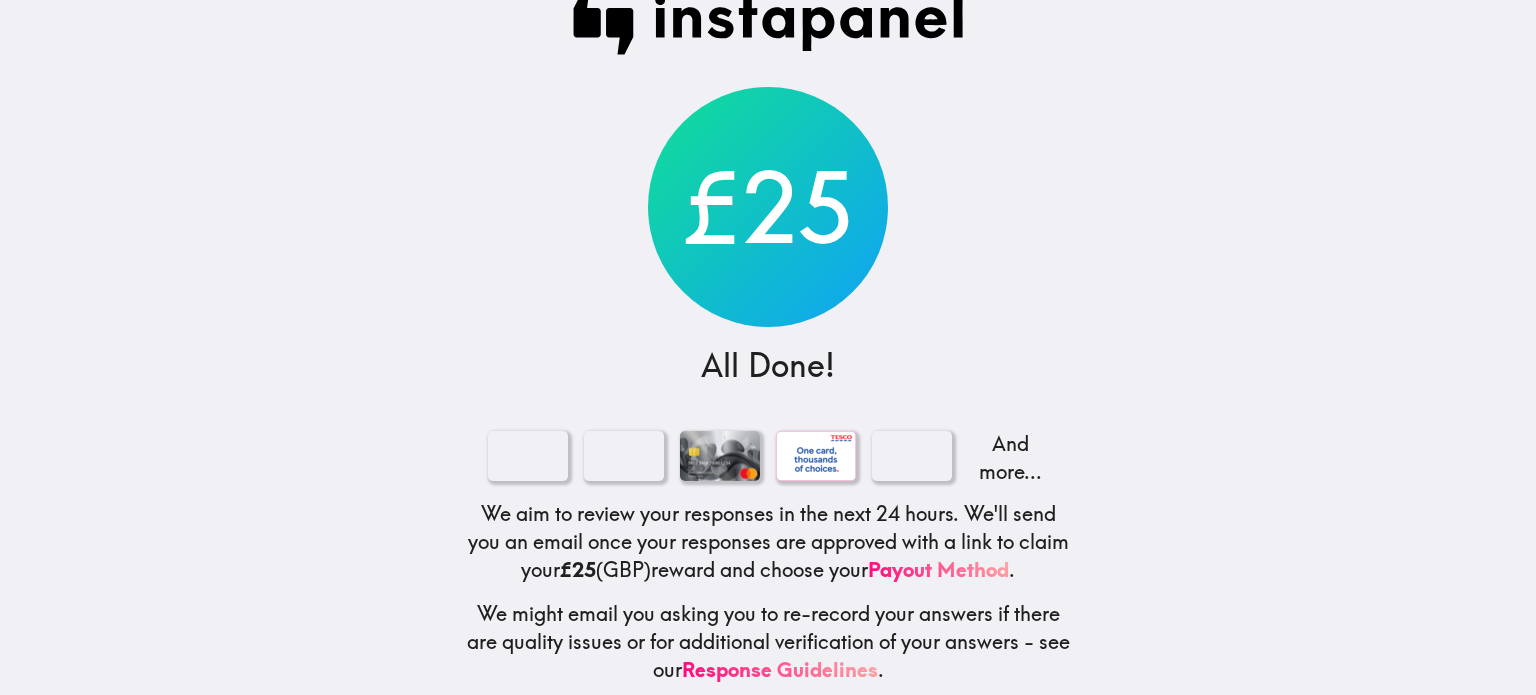 scroll, scrollTop: 76, scrollLeft: 0, axis: vertical 